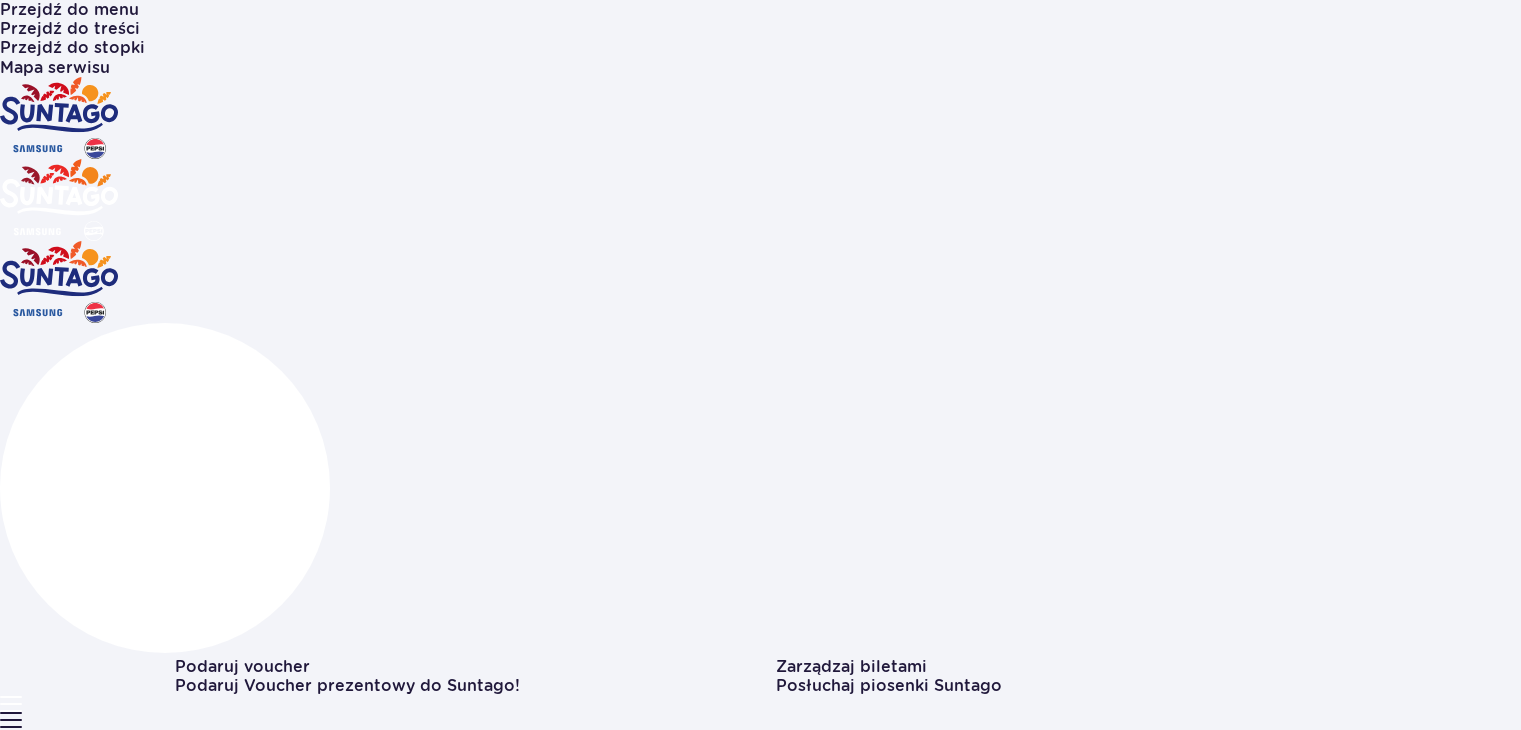 scroll, scrollTop: 500, scrollLeft: 0, axis: vertical 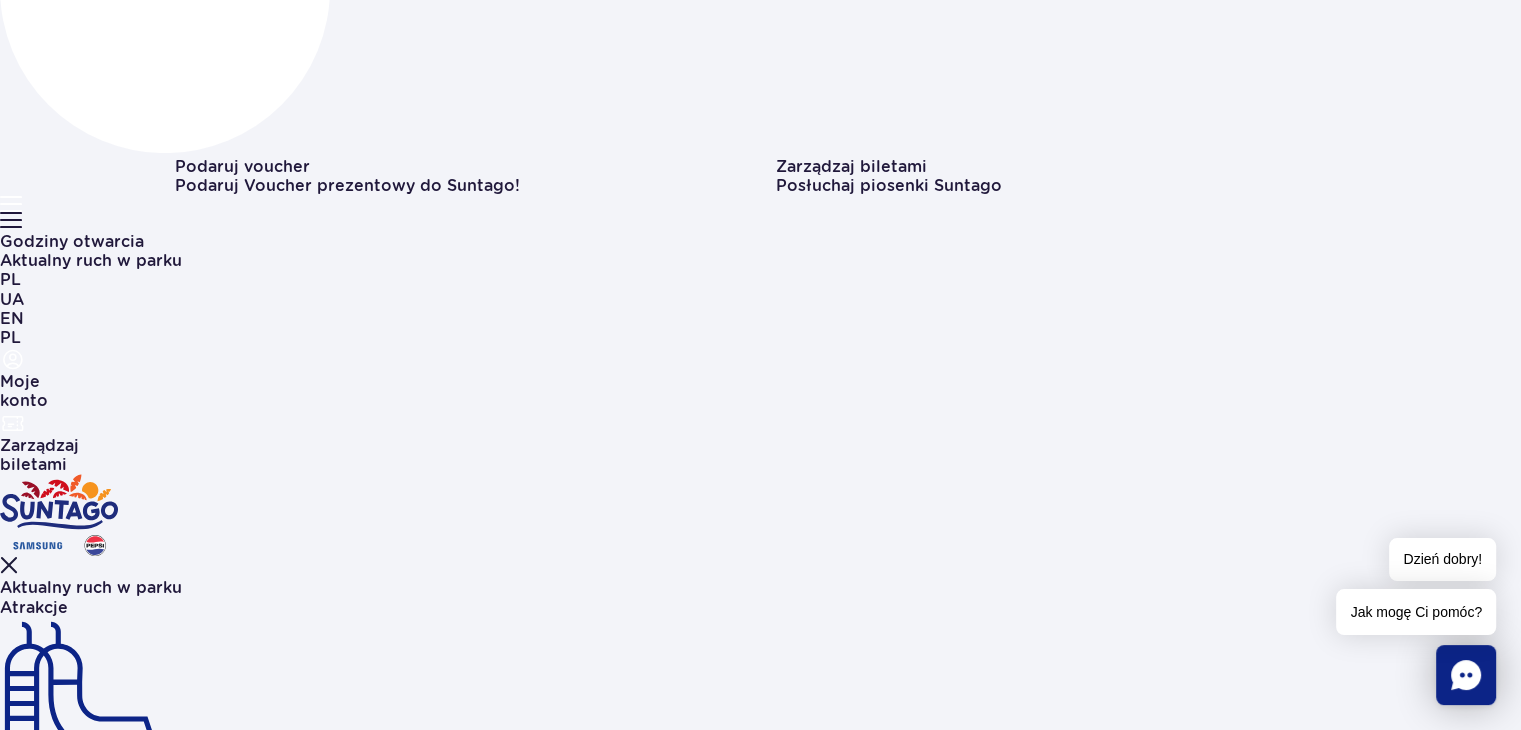click on "Date from" at bounding box center (263, 11585) 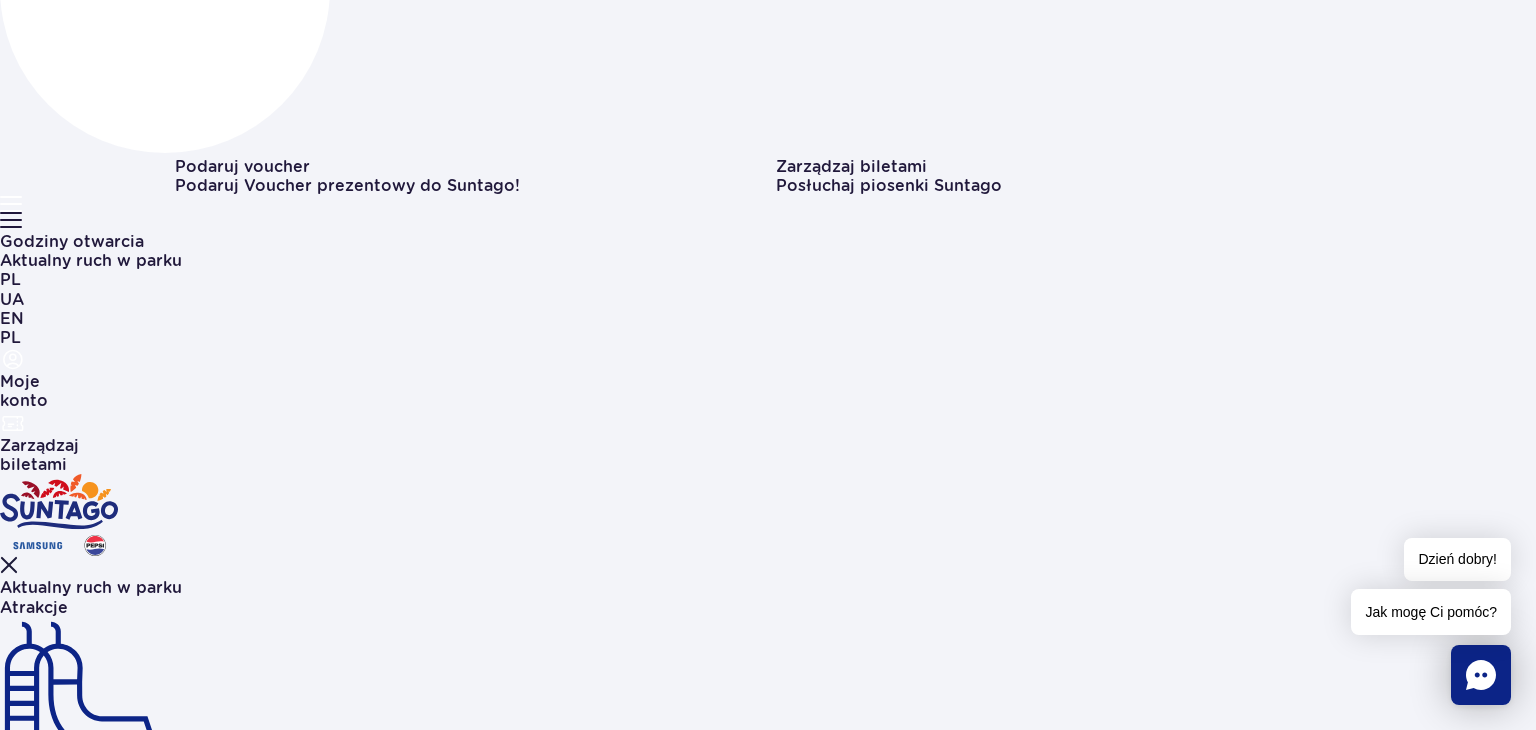 click on "11" at bounding box center (135, 29995) 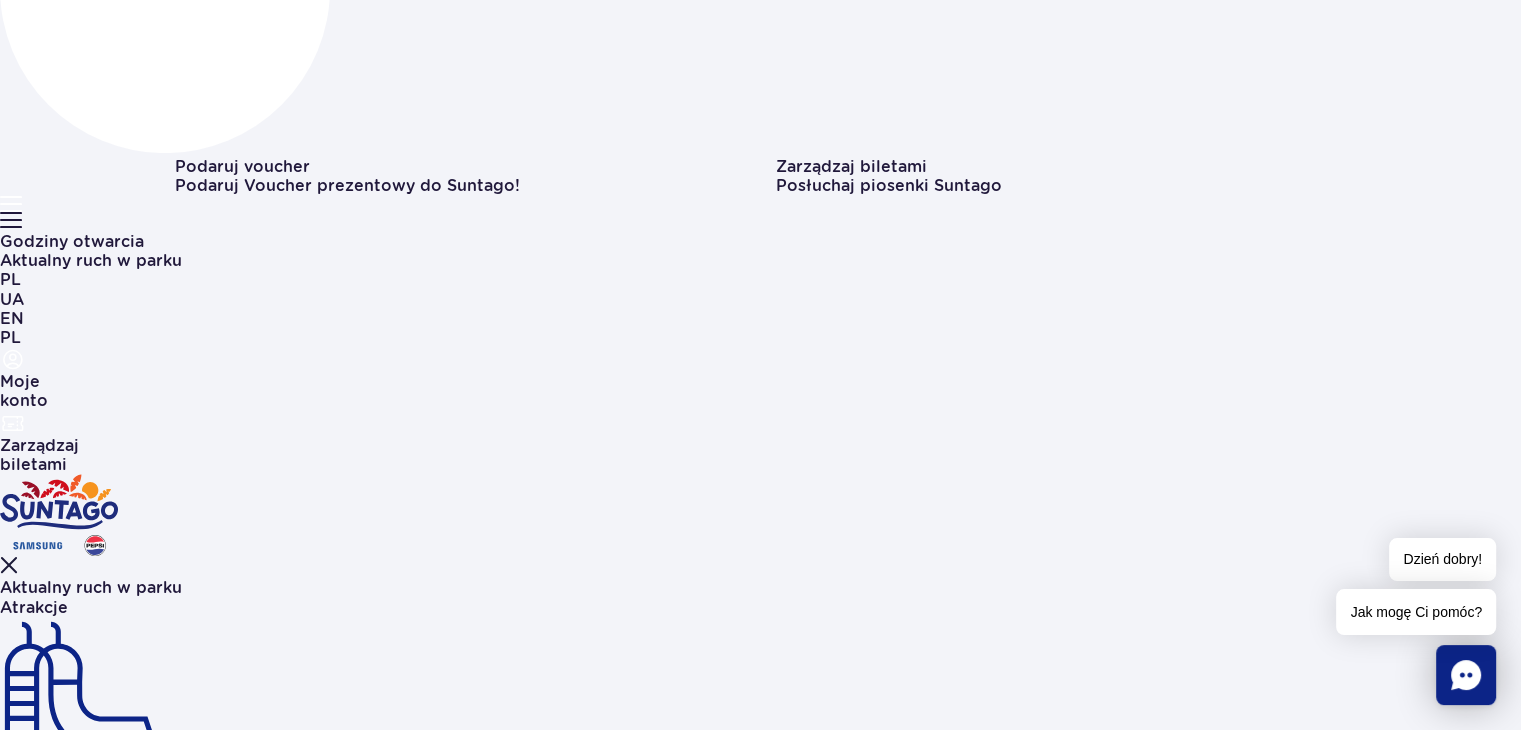 click at bounding box center [352, 11632] 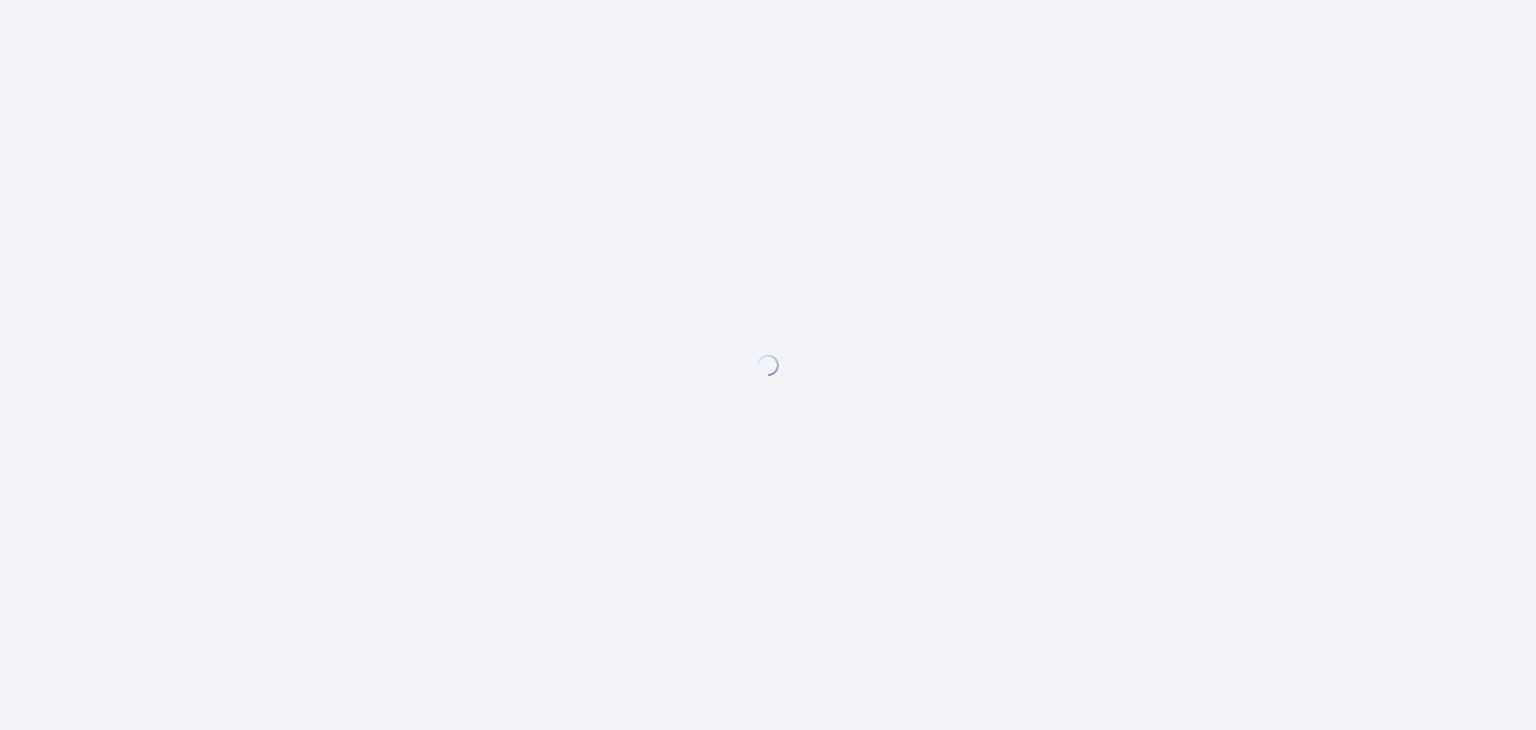 scroll, scrollTop: 0, scrollLeft: 0, axis: both 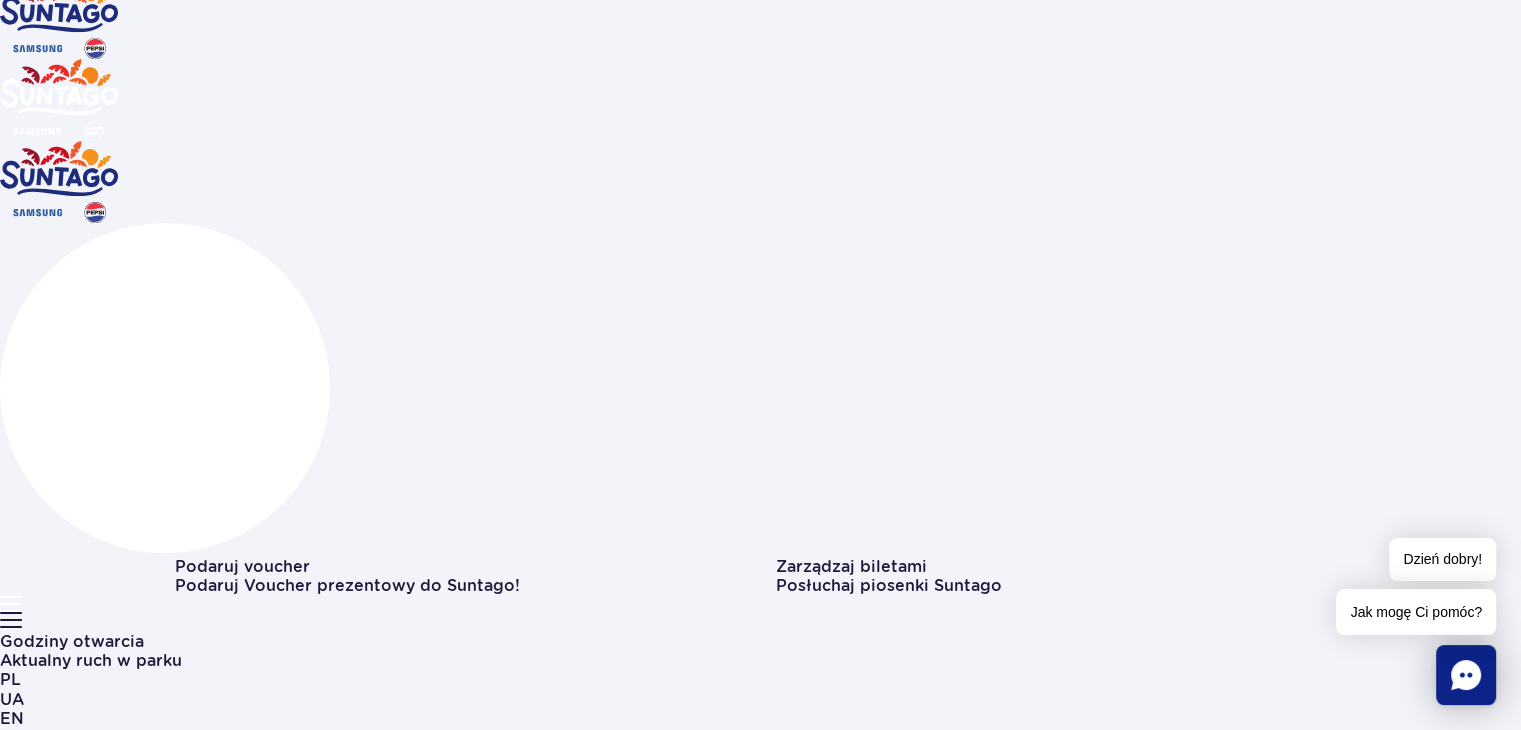 click on "Warszawa" at bounding box center [229, 11376] 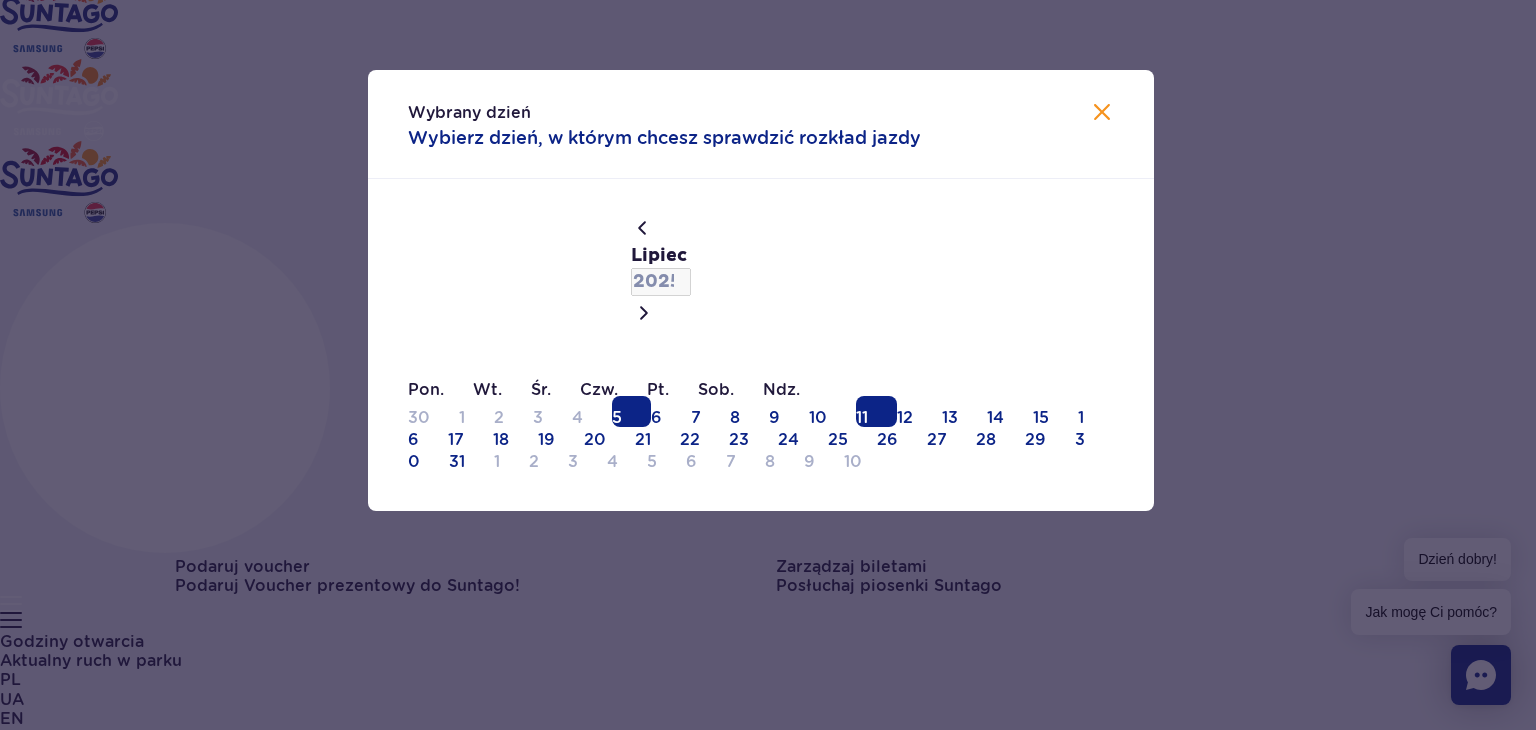 click on "11" at bounding box center (876, 411) 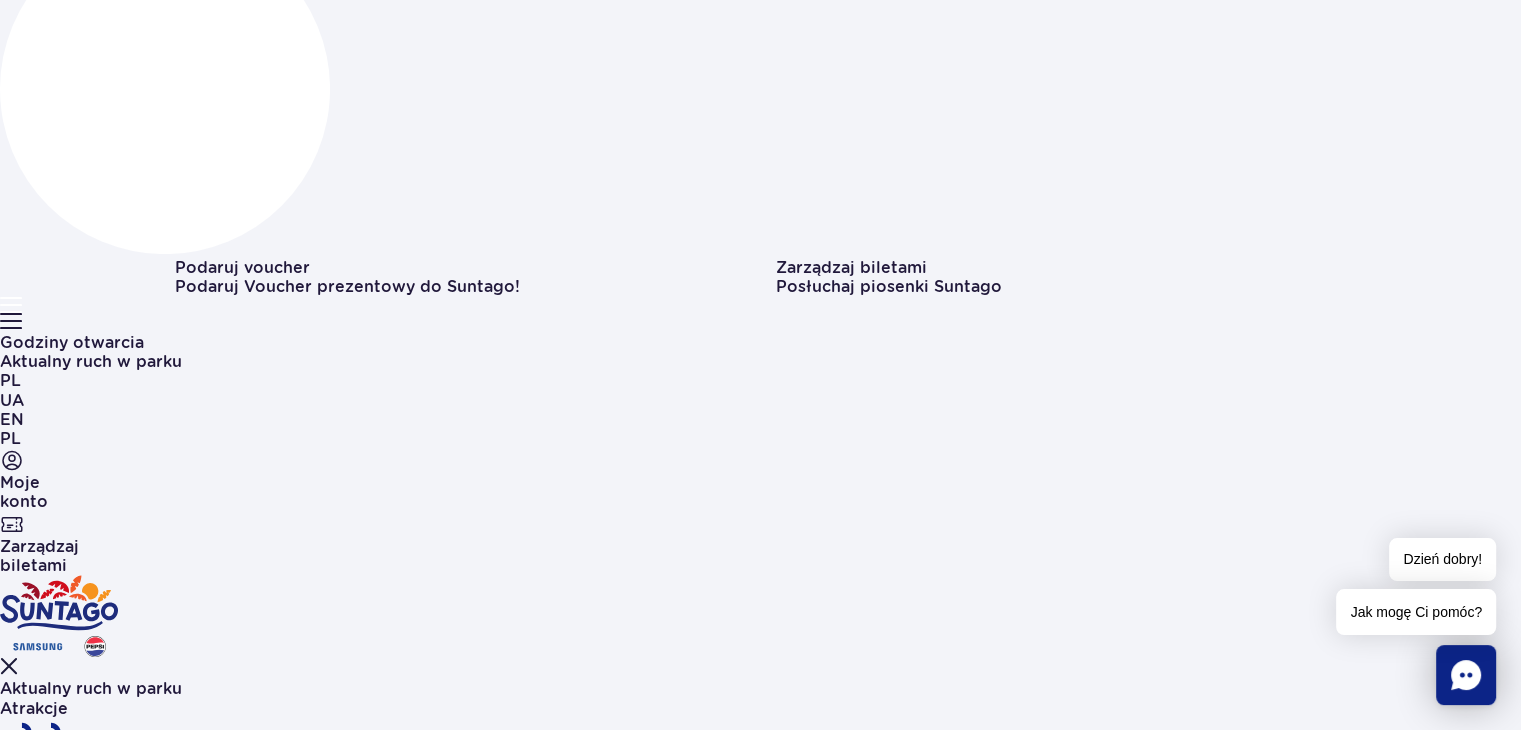 scroll, scrollTop: 400, scrollLeft: 0, axis: vertical 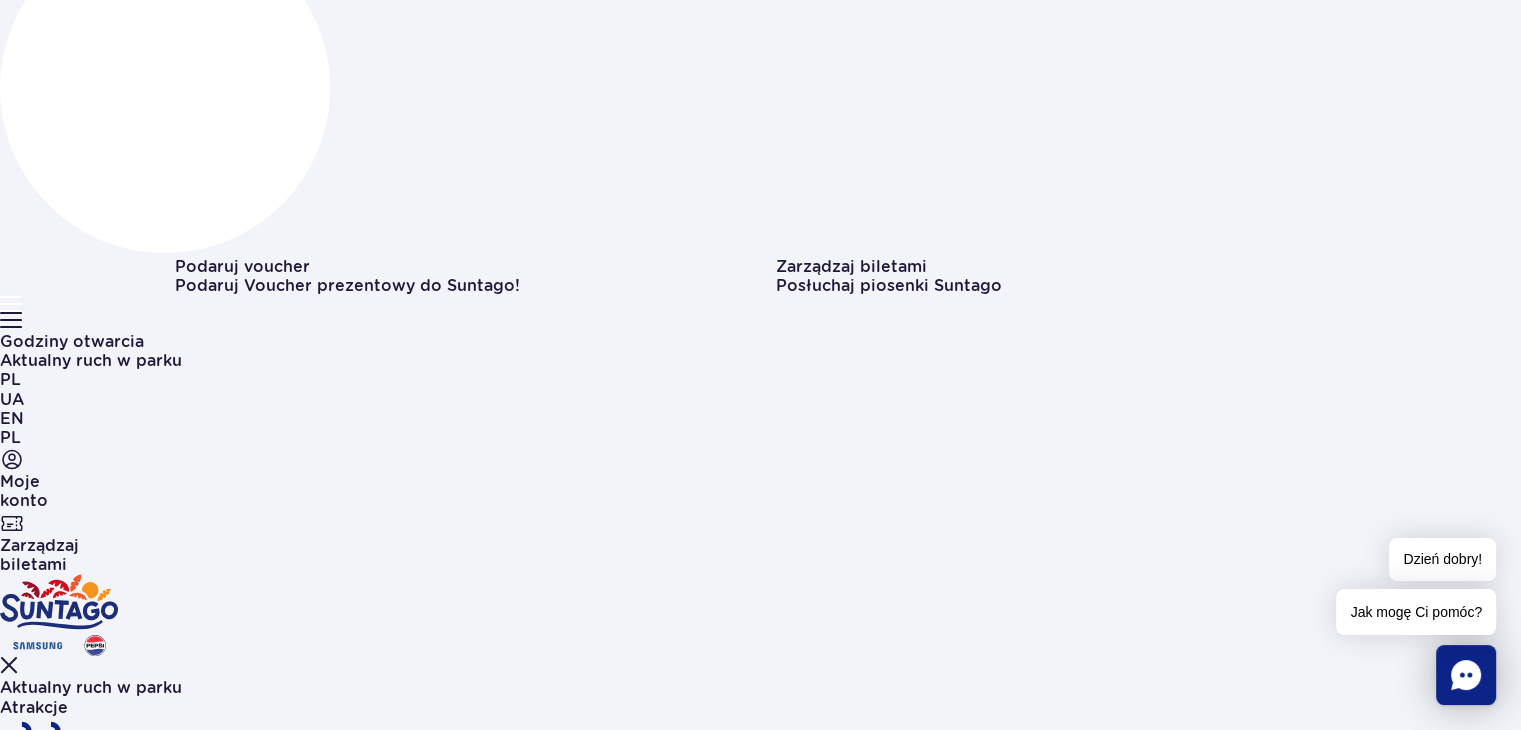 click on "09:00" at bounding box center (460, 11278) 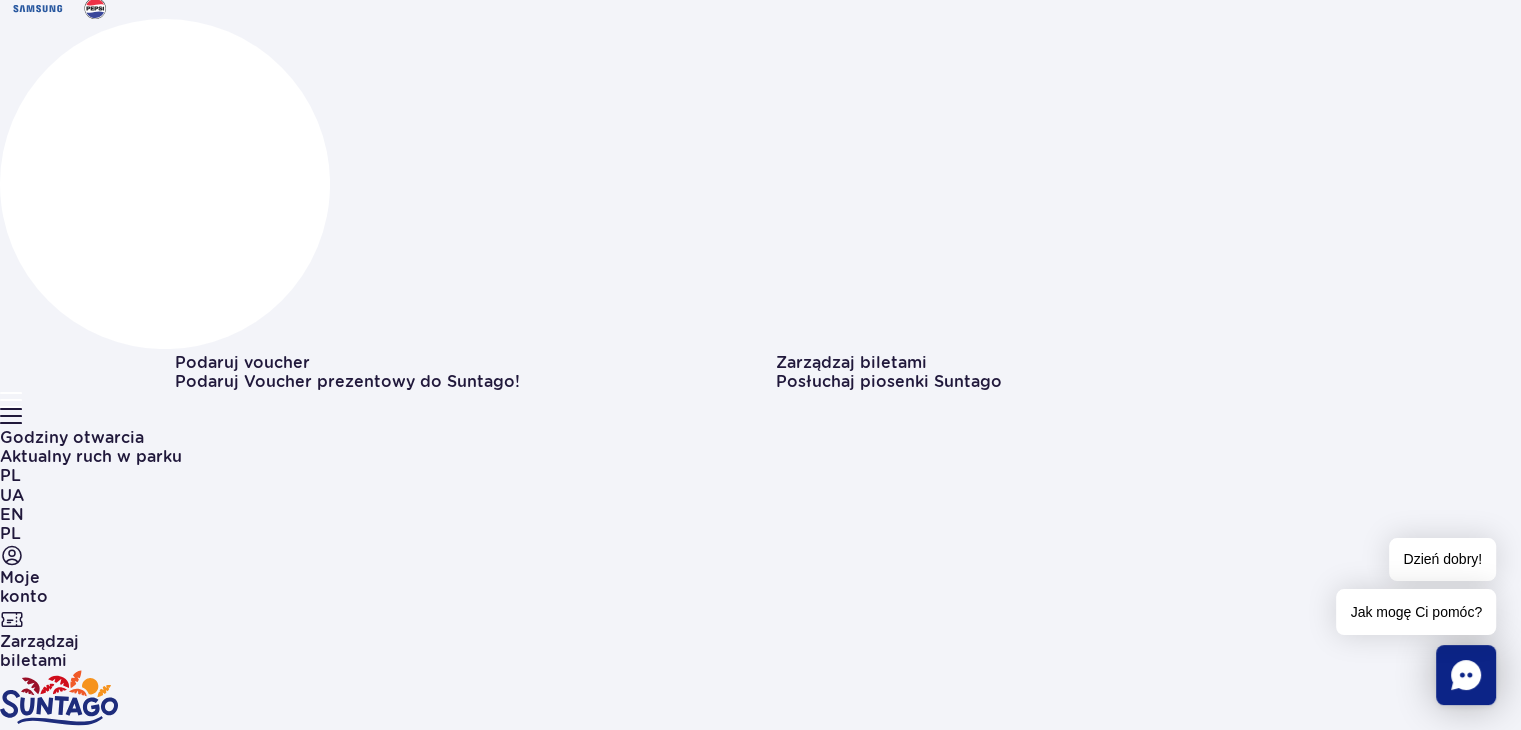 scroll, scrollTop: 300, scrollLeft: 0, axis: vertical 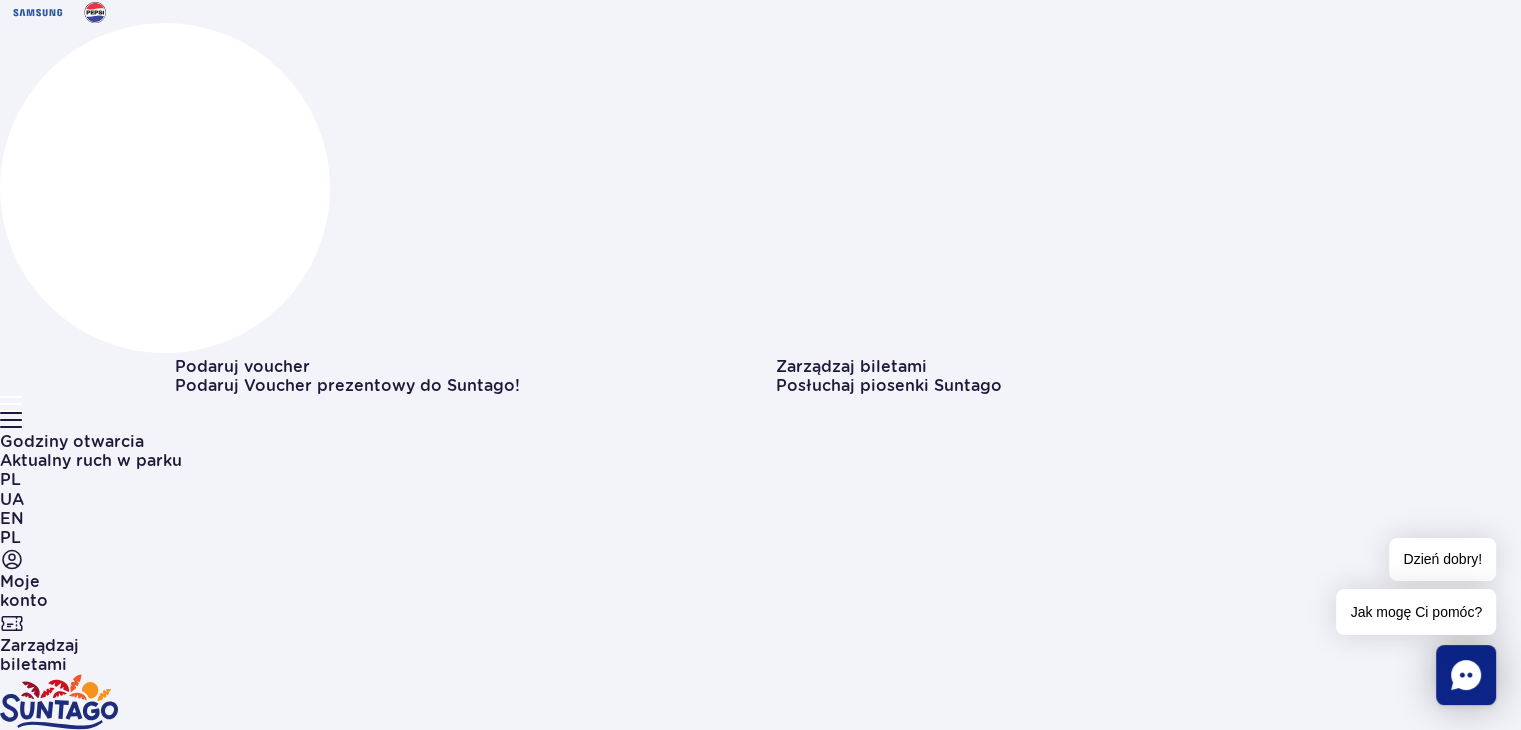 click on "09:00" at bounding box center [200, 11378] 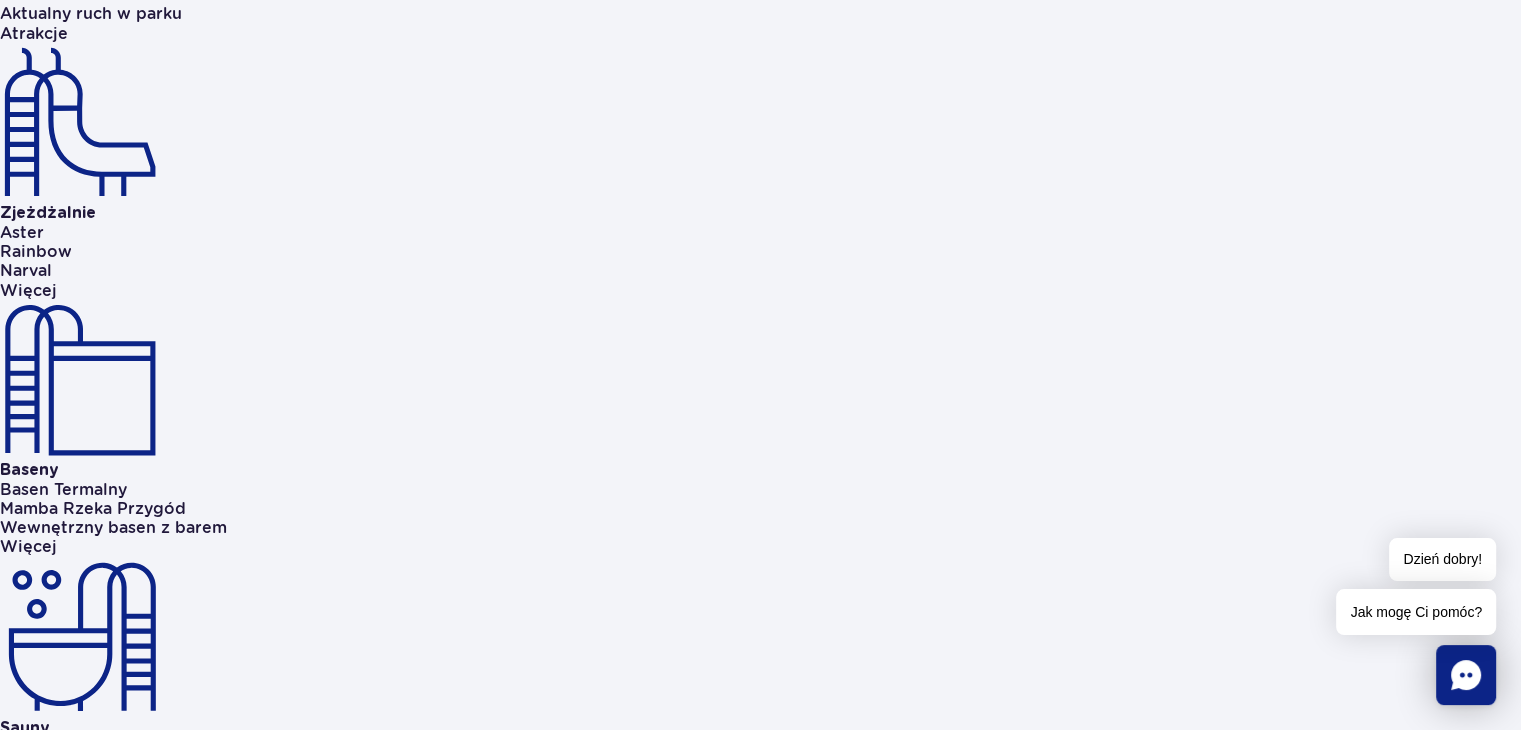 scroll, scrollTop: 1300, scrollLeft: 0, axis: vertical 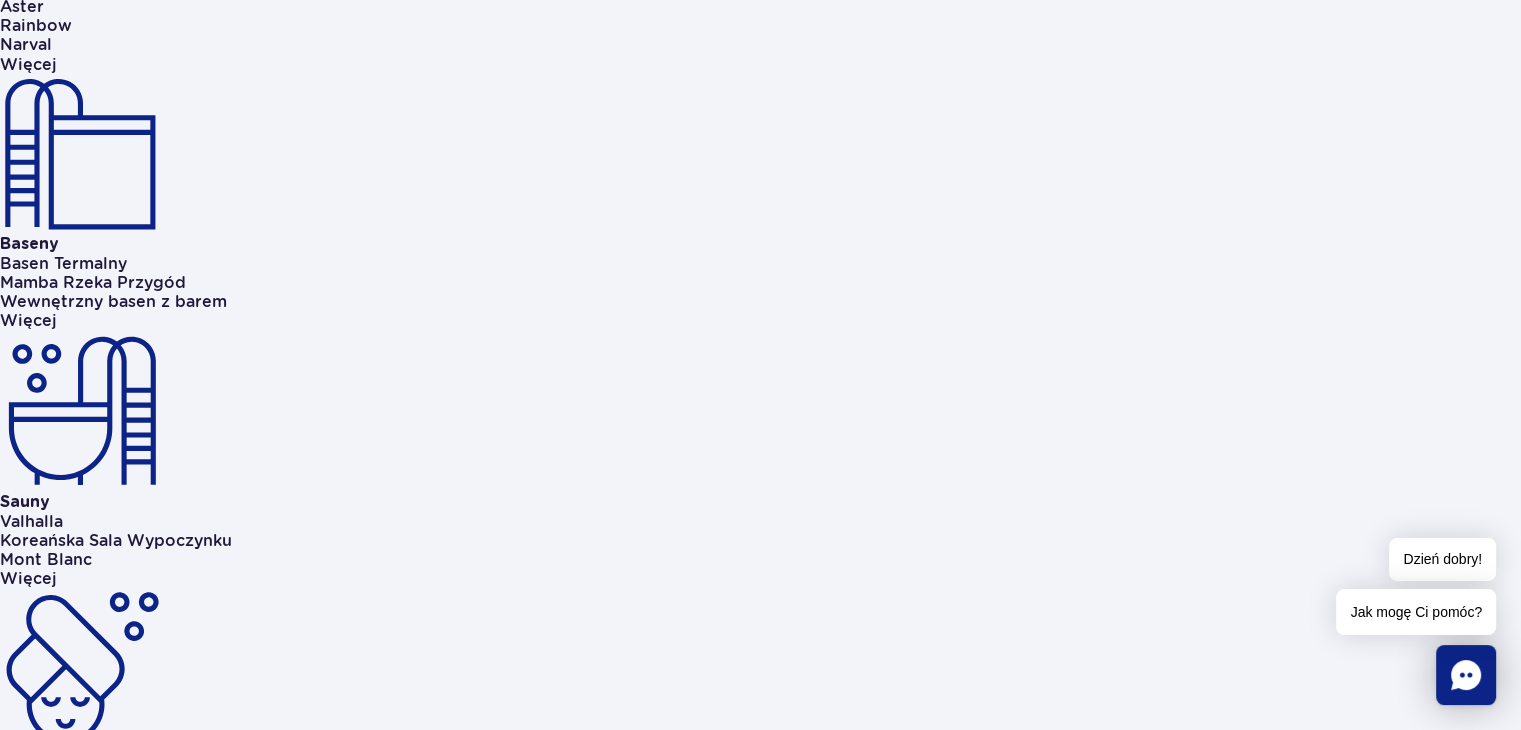 click on "Kup bilety na autobus" at bounding box center (740, 10589) 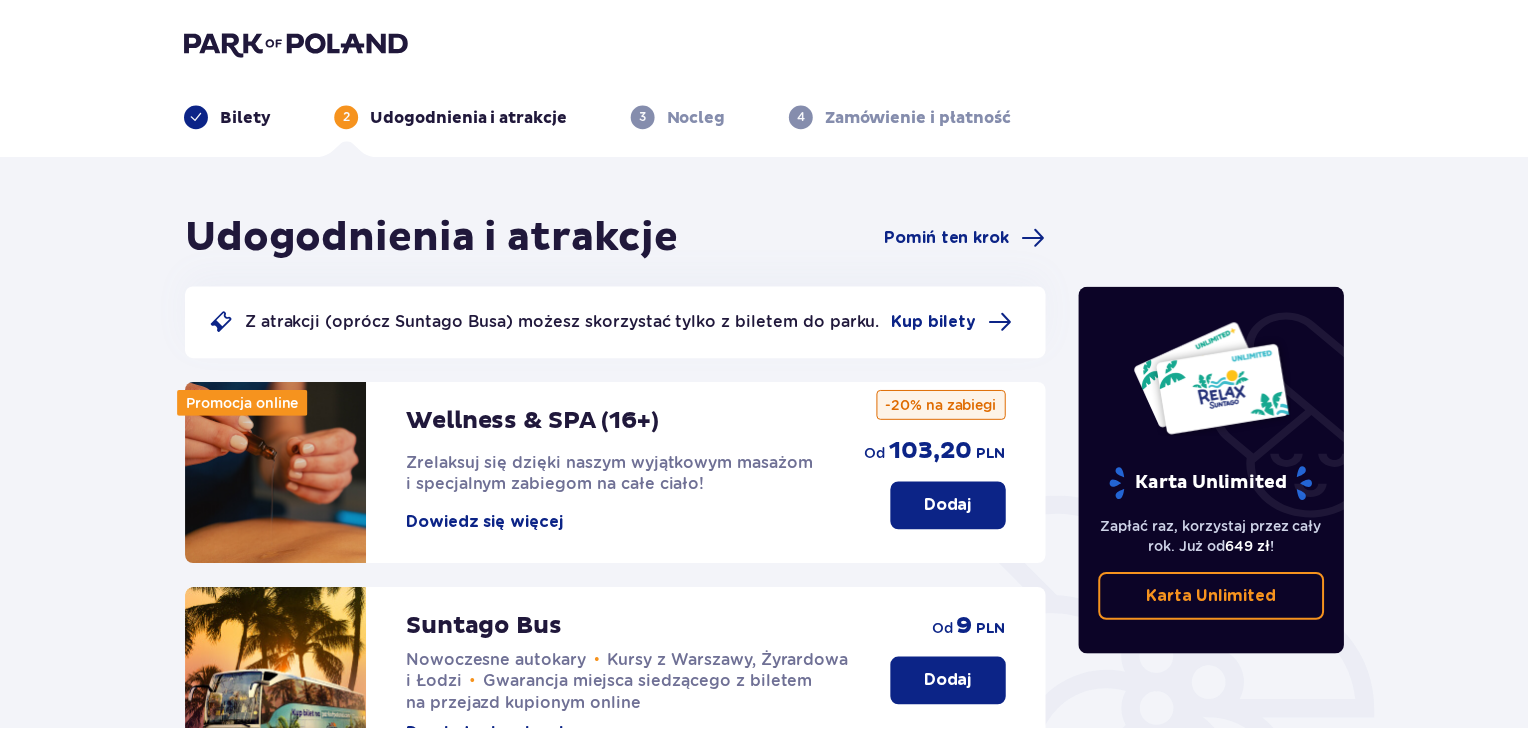 scroll, scrollTop: 0, scrollLeft: 0, axis: both 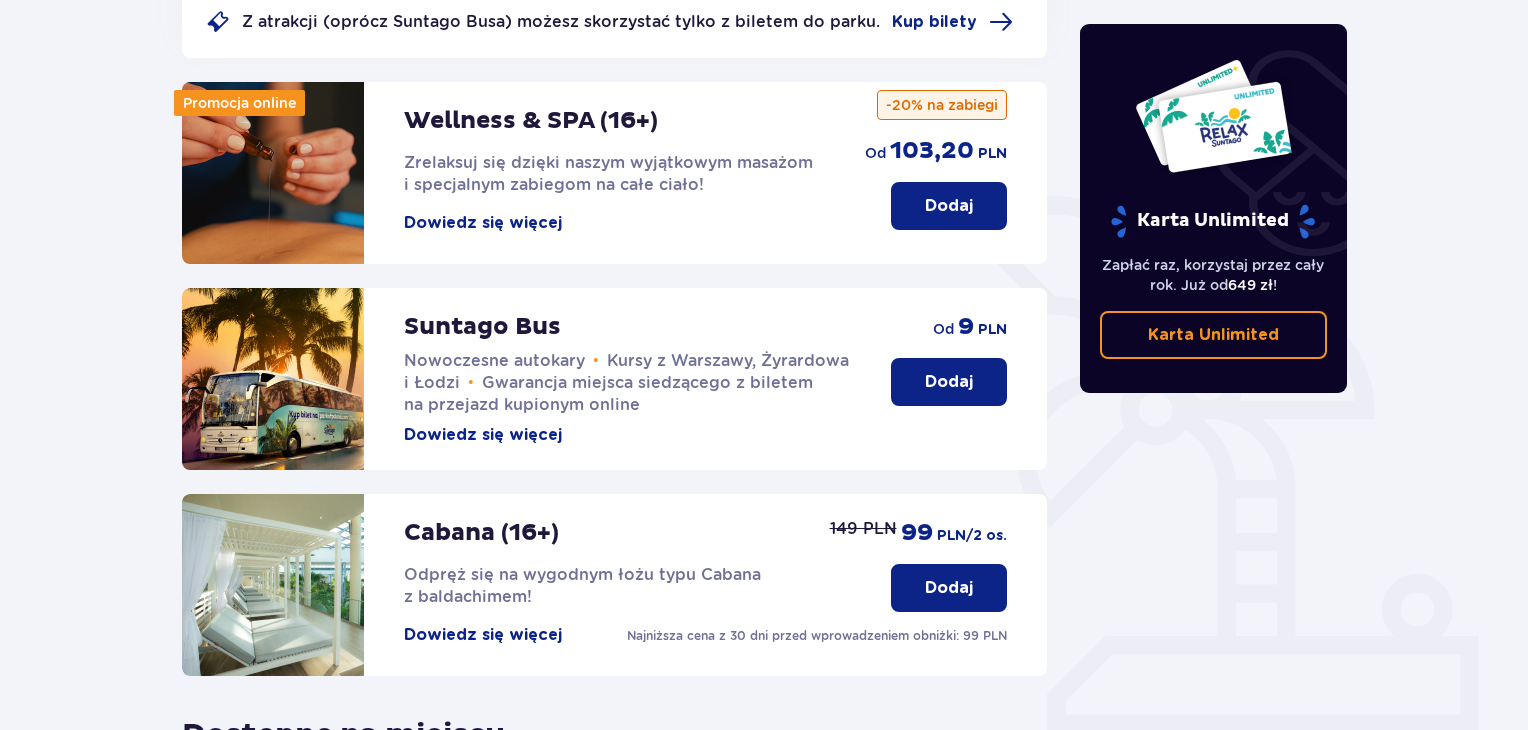 click at bounding box center (273, 379) 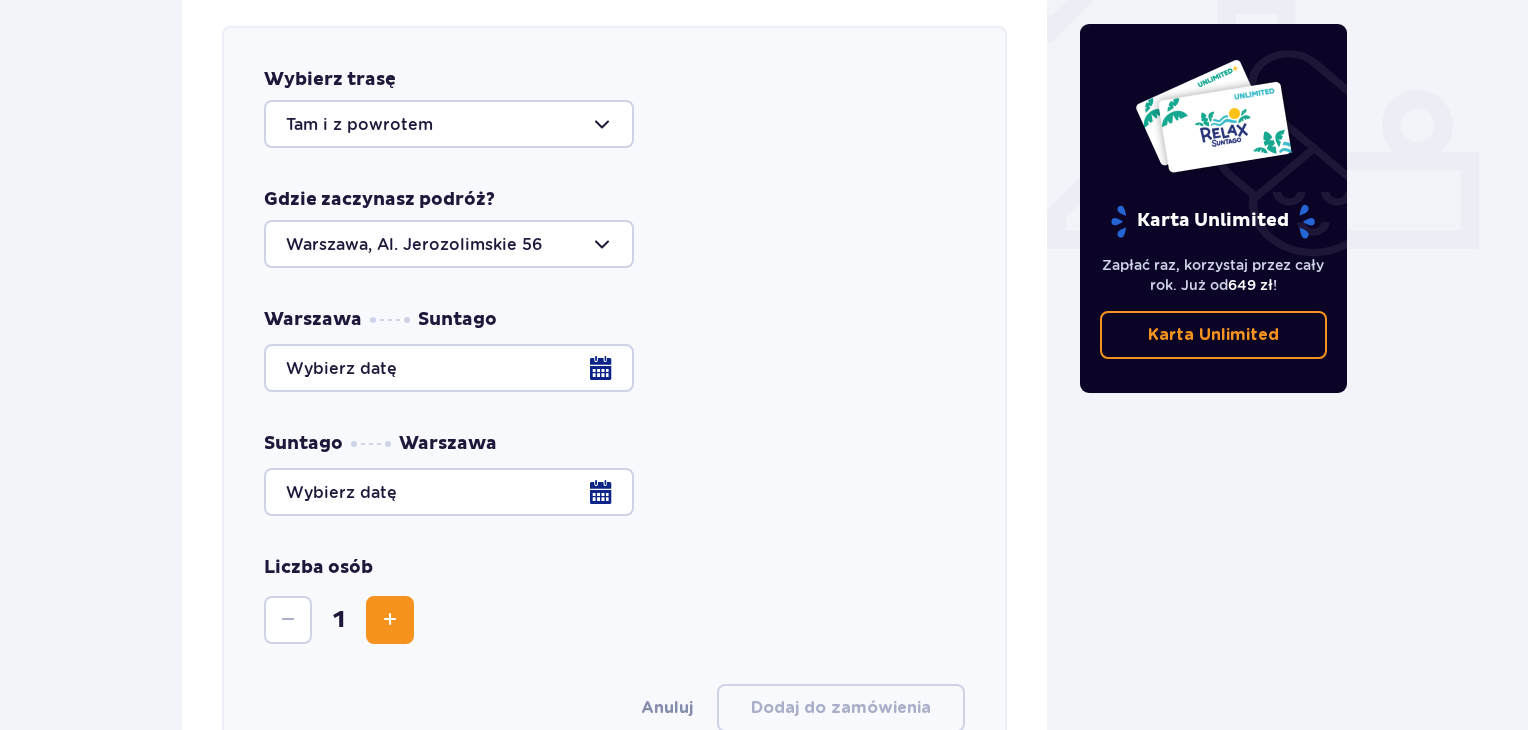 scroll, scrollTop: 786, scrollLeft: 0, axis: vertical 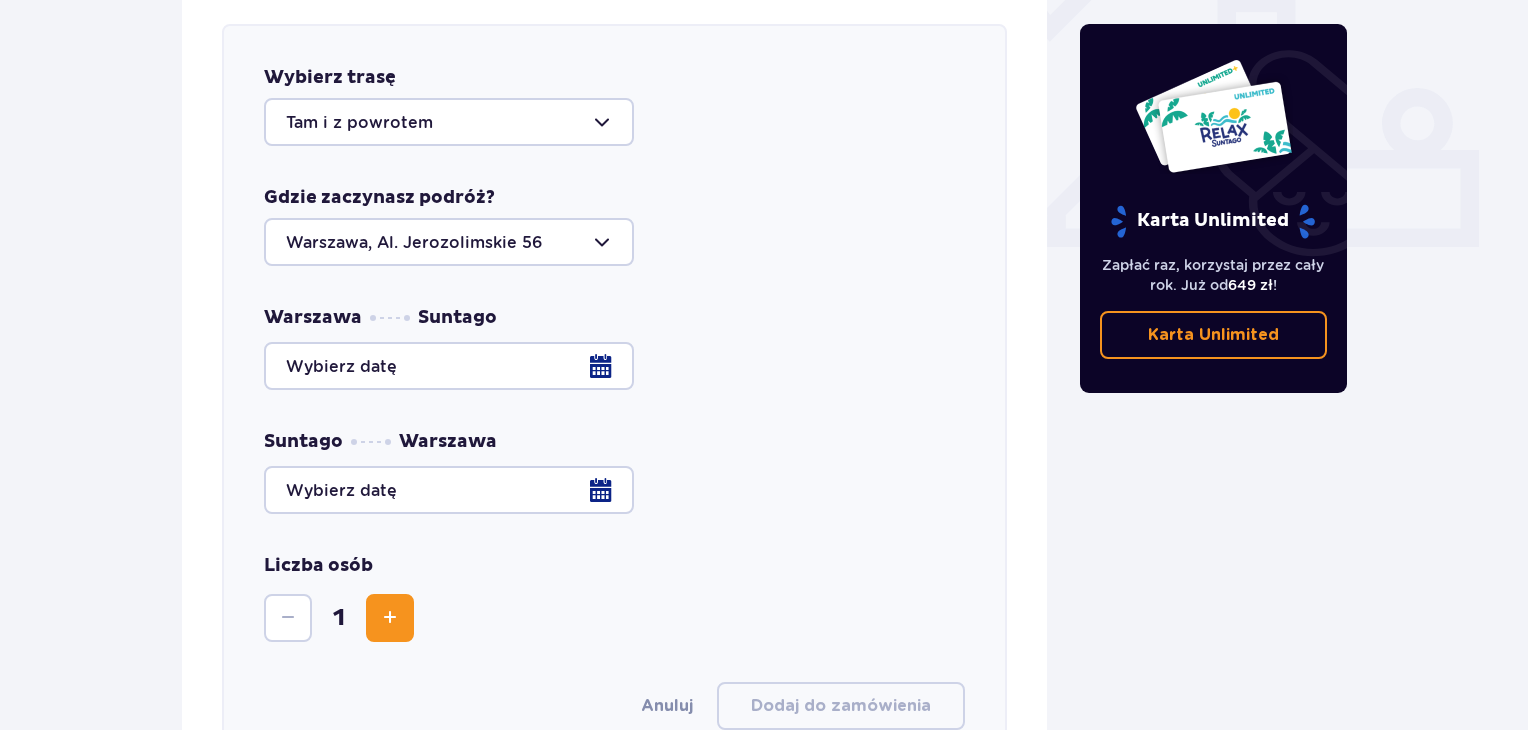 click at bounding box center [449, 122] 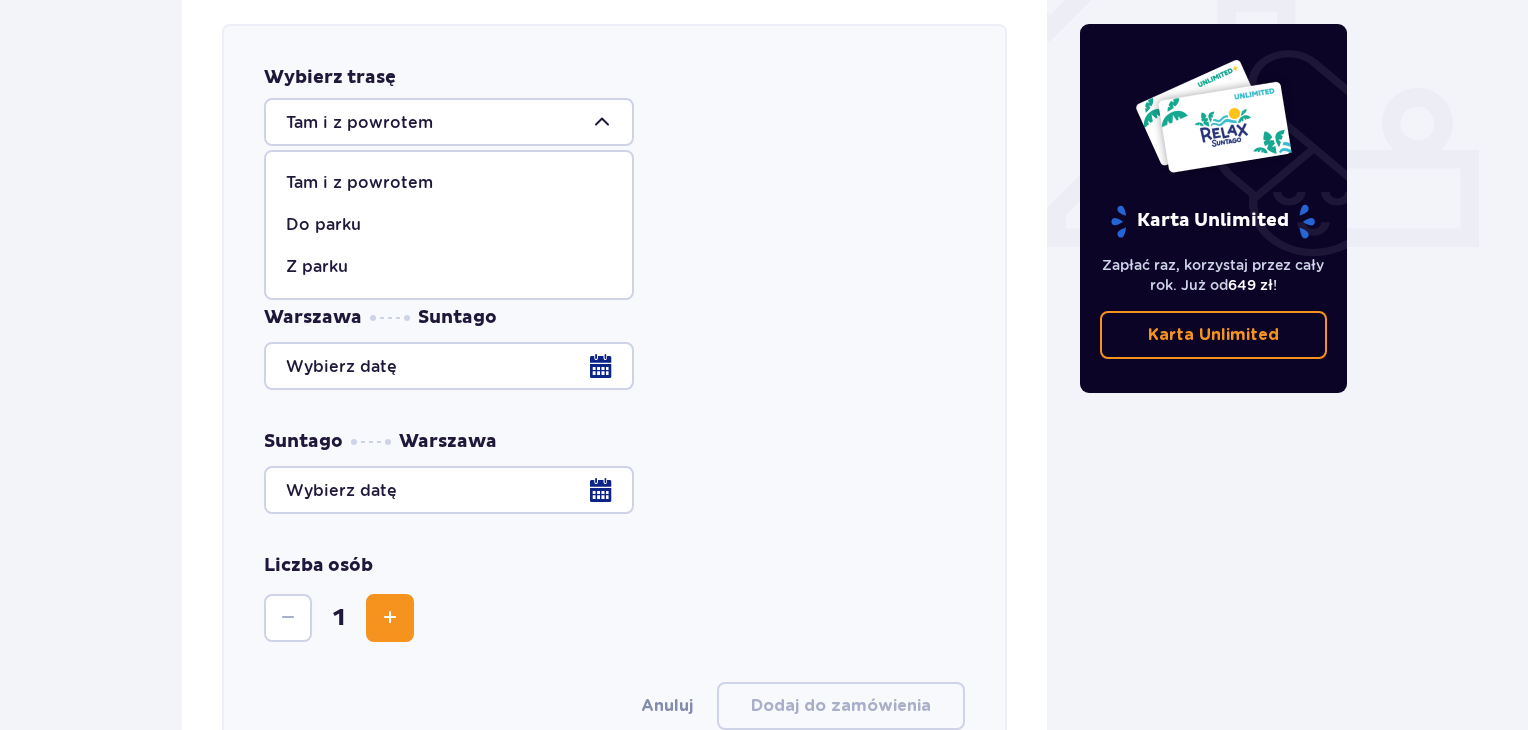 click on "Do parku" at bounding box center (323, 225) 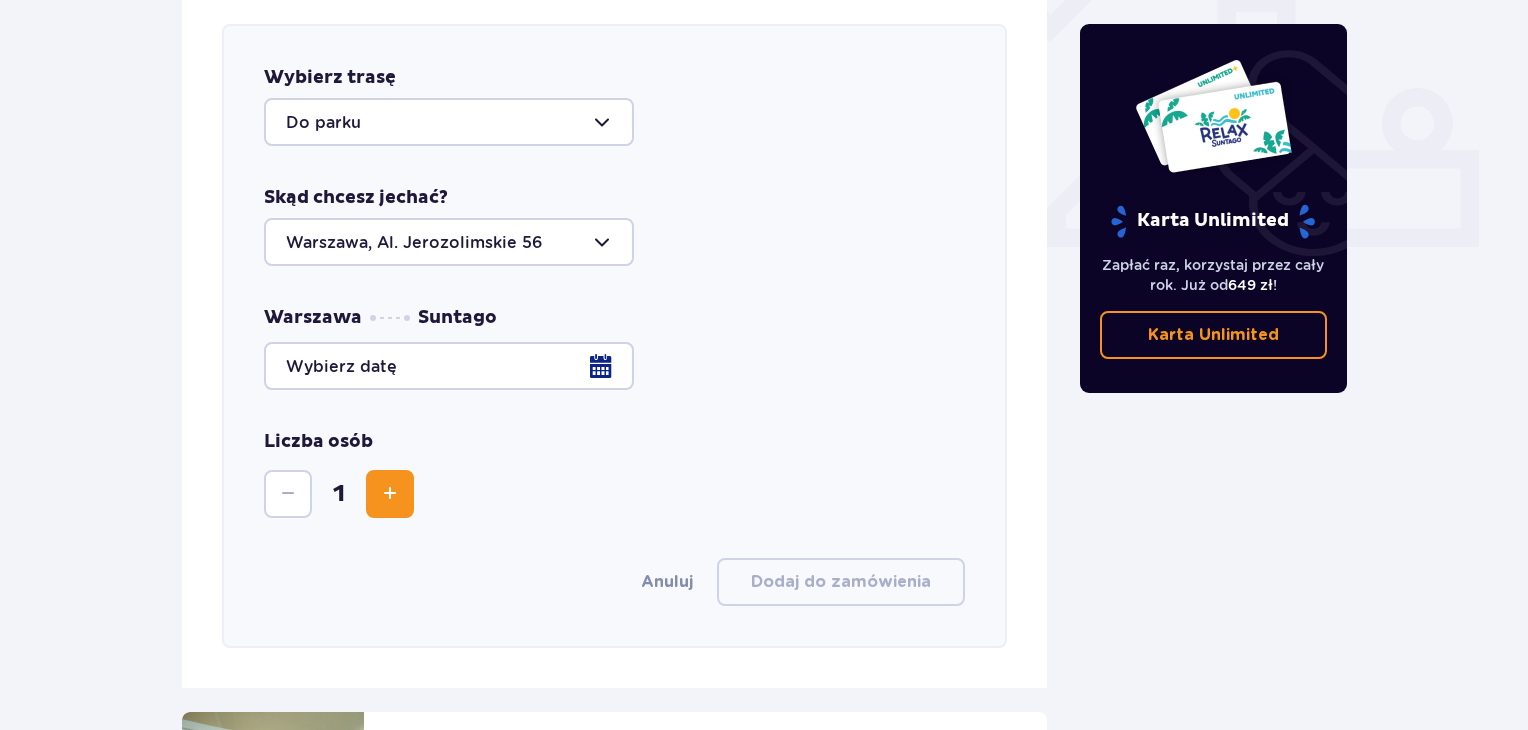 click at bounding box center (390, 494) 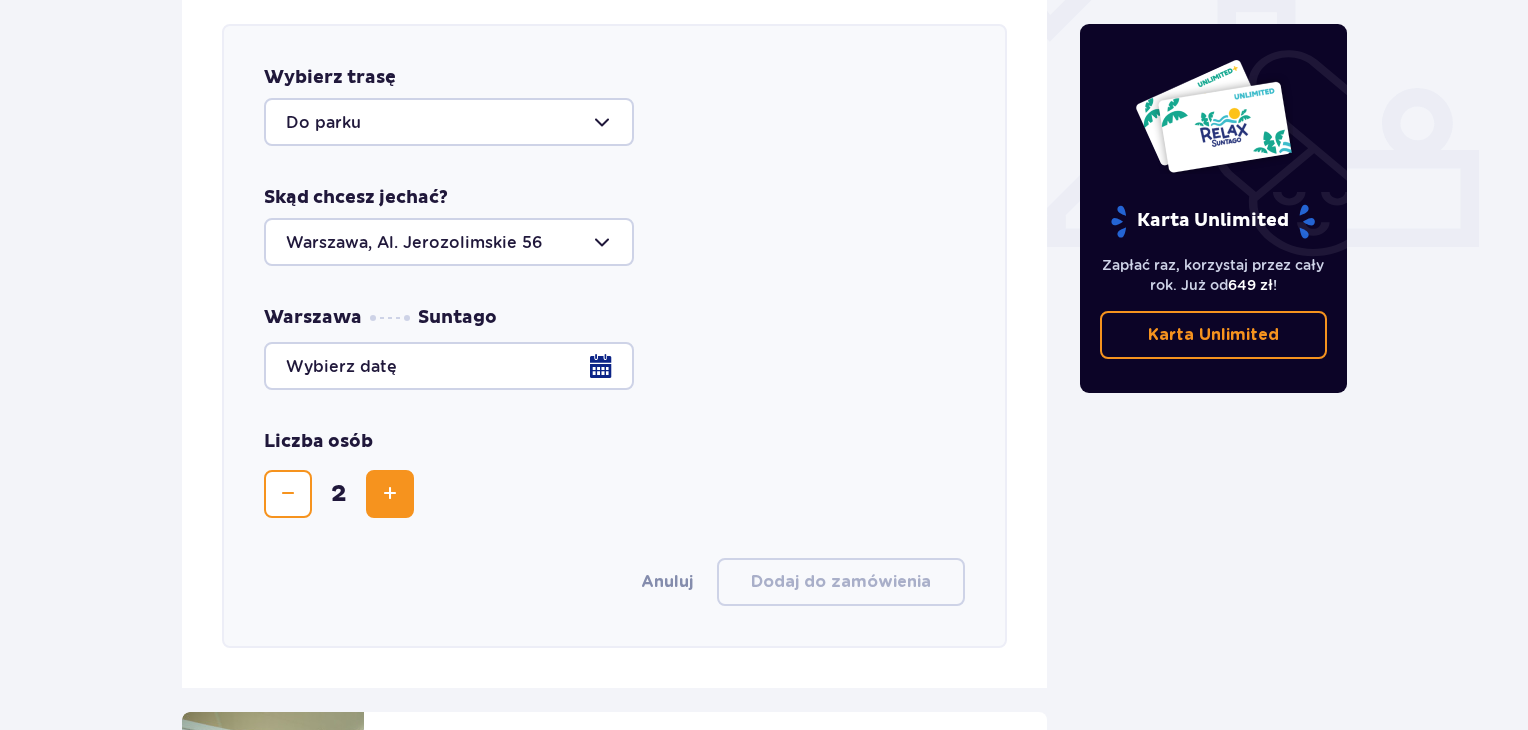 click at bounding box center (390, 494) 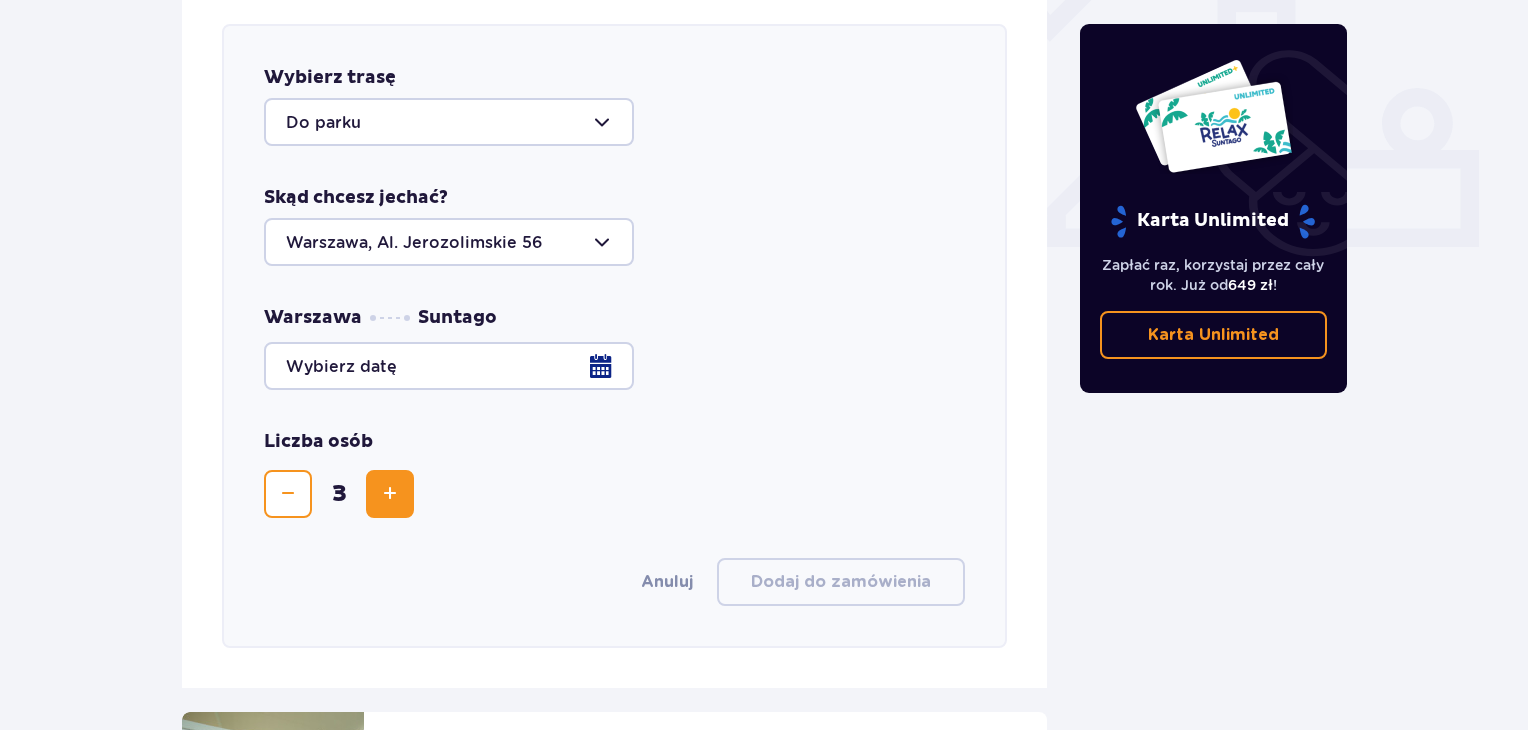 click at bounding box center (614, 366) 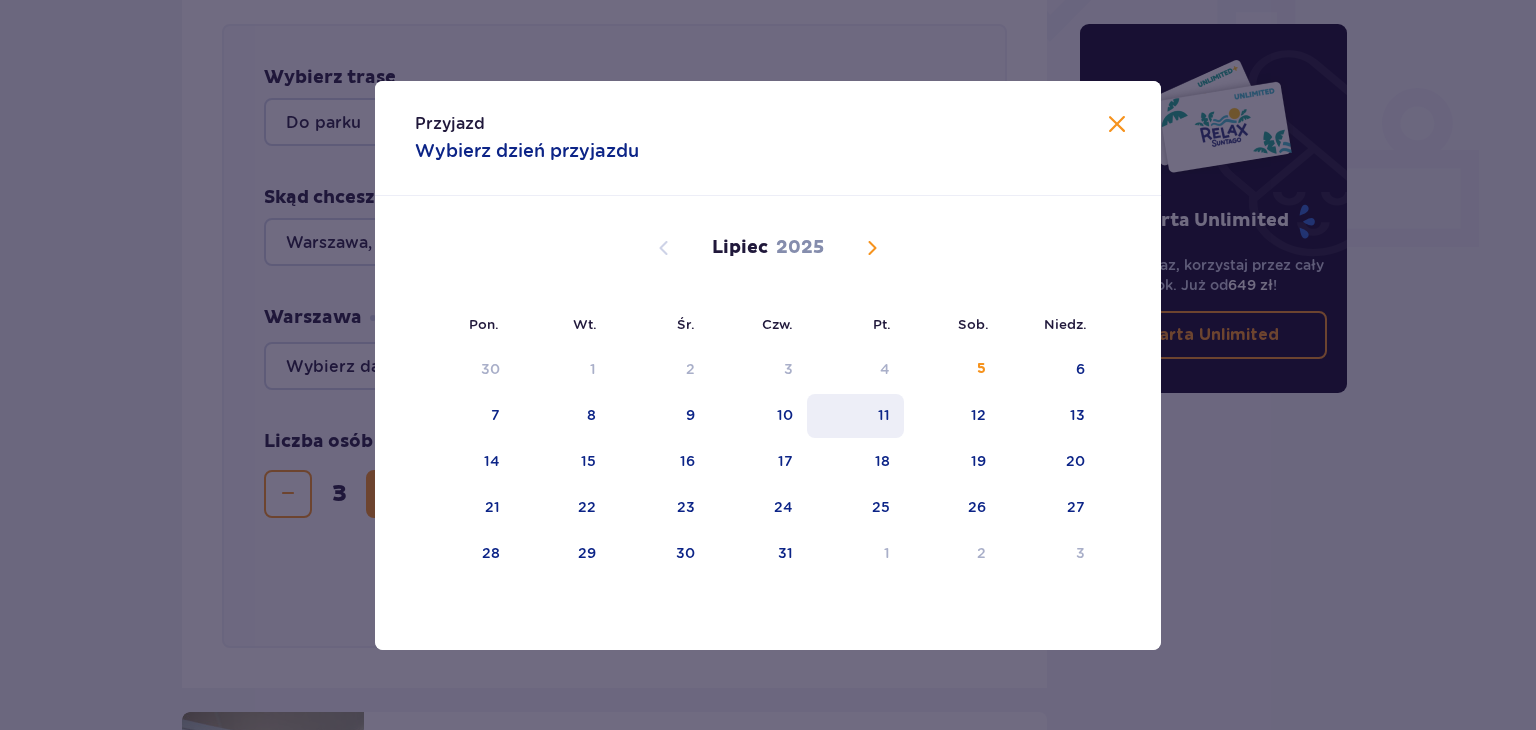 click on "11" at bounding box center (855, 416) 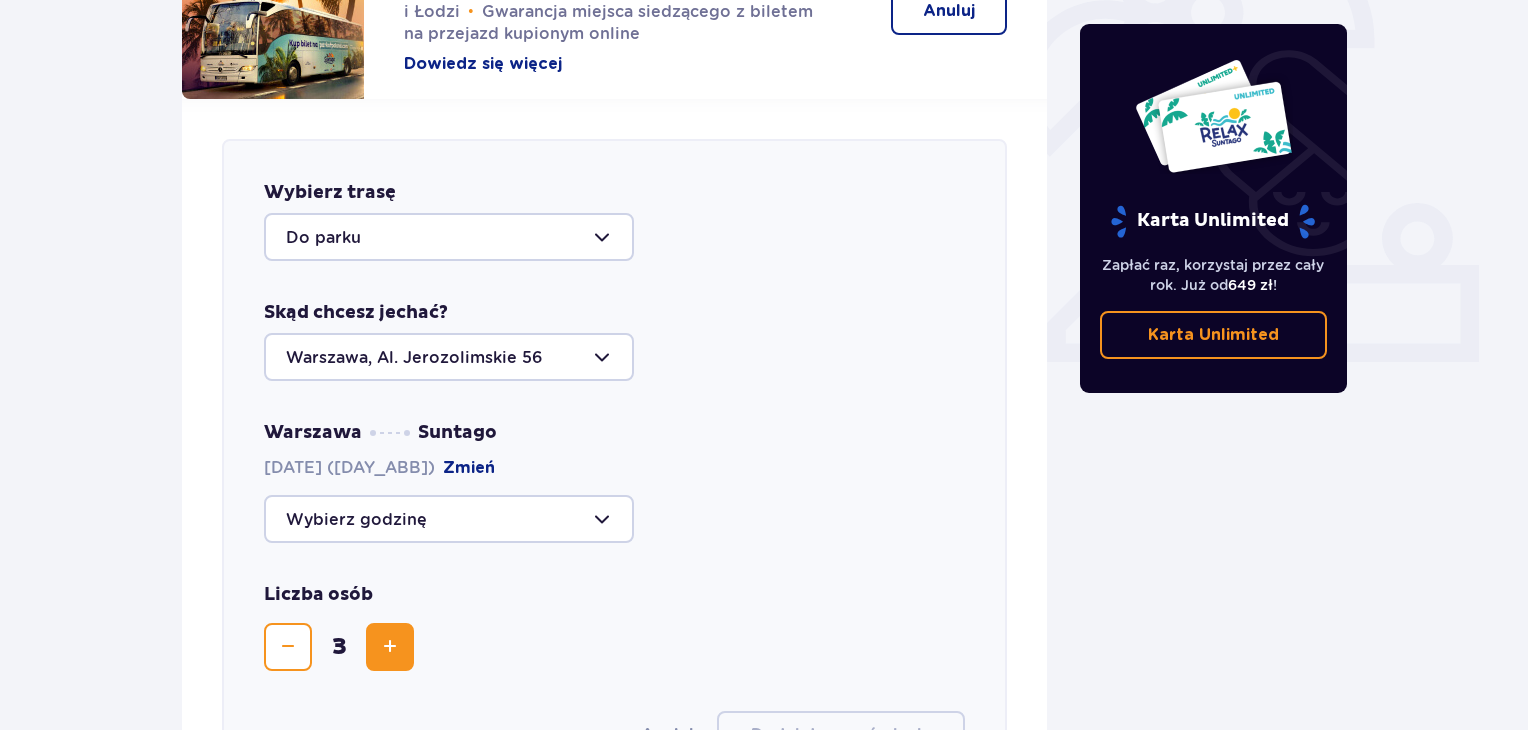 scroll, scrollTop: 644, scrollLeft: 0, axis: vertical 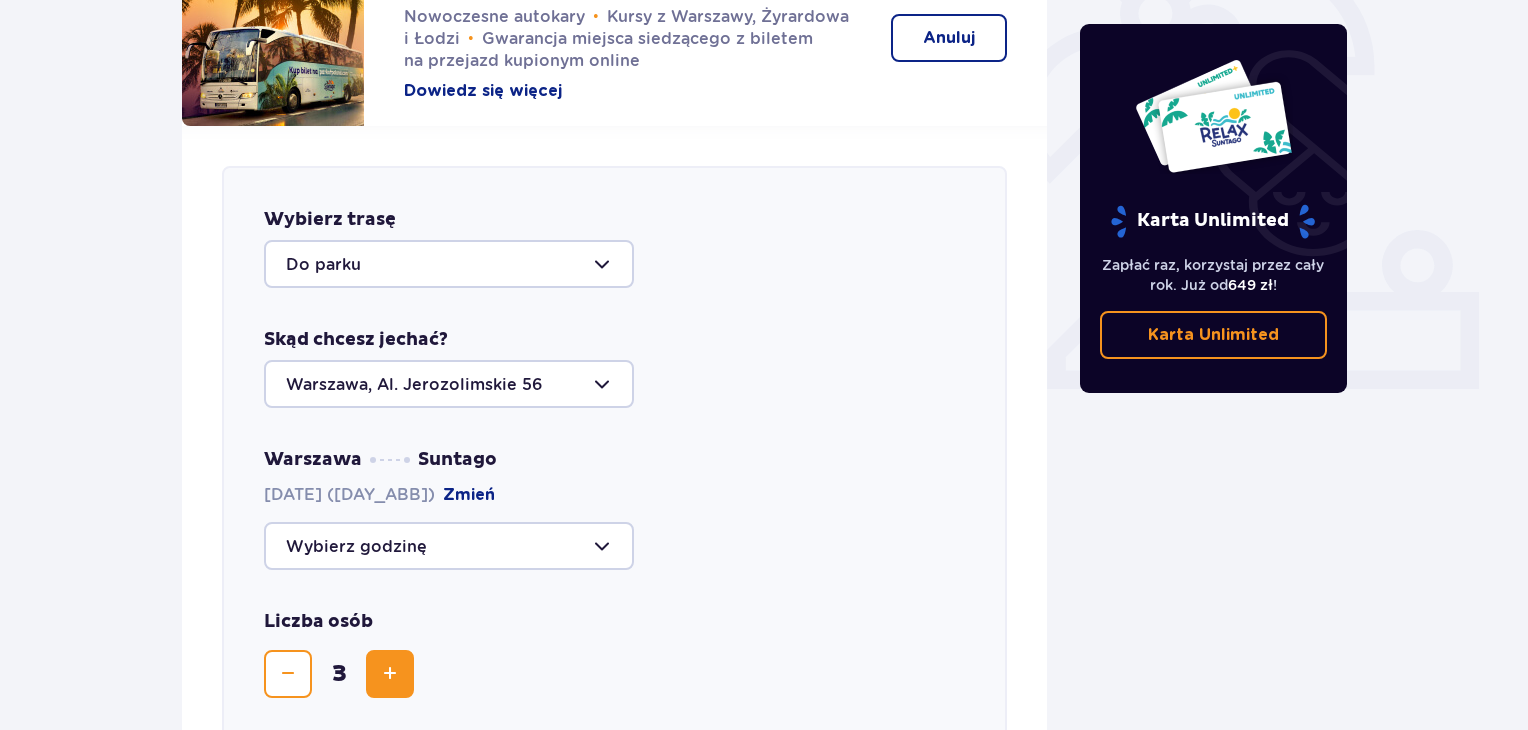 click on "[CITY] [CITY] [DATE] ([DAY_ABB]) Zmień" at bounding box center [614, 509] 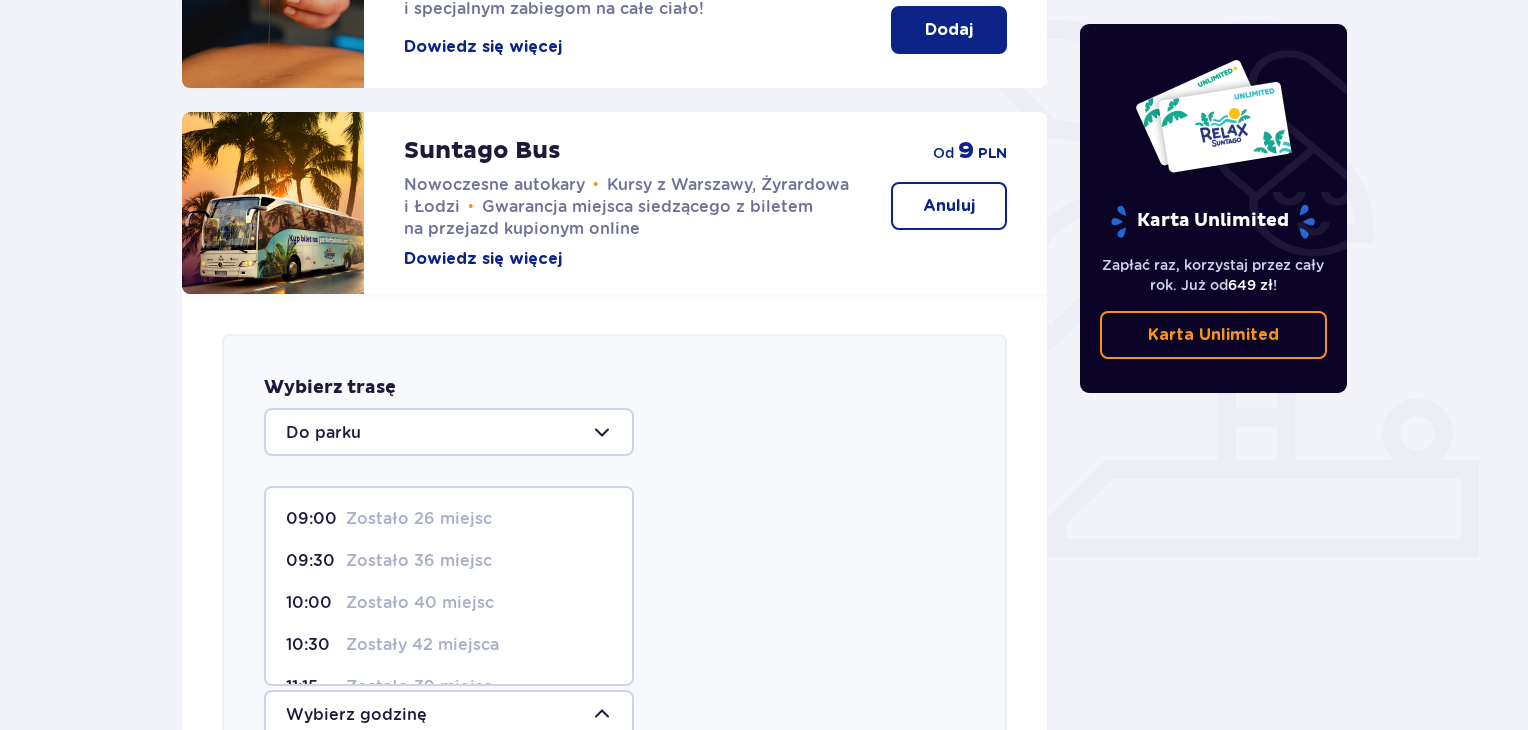 scroll, scrollTop: 544, scrollLeft: 0, axis: vertical 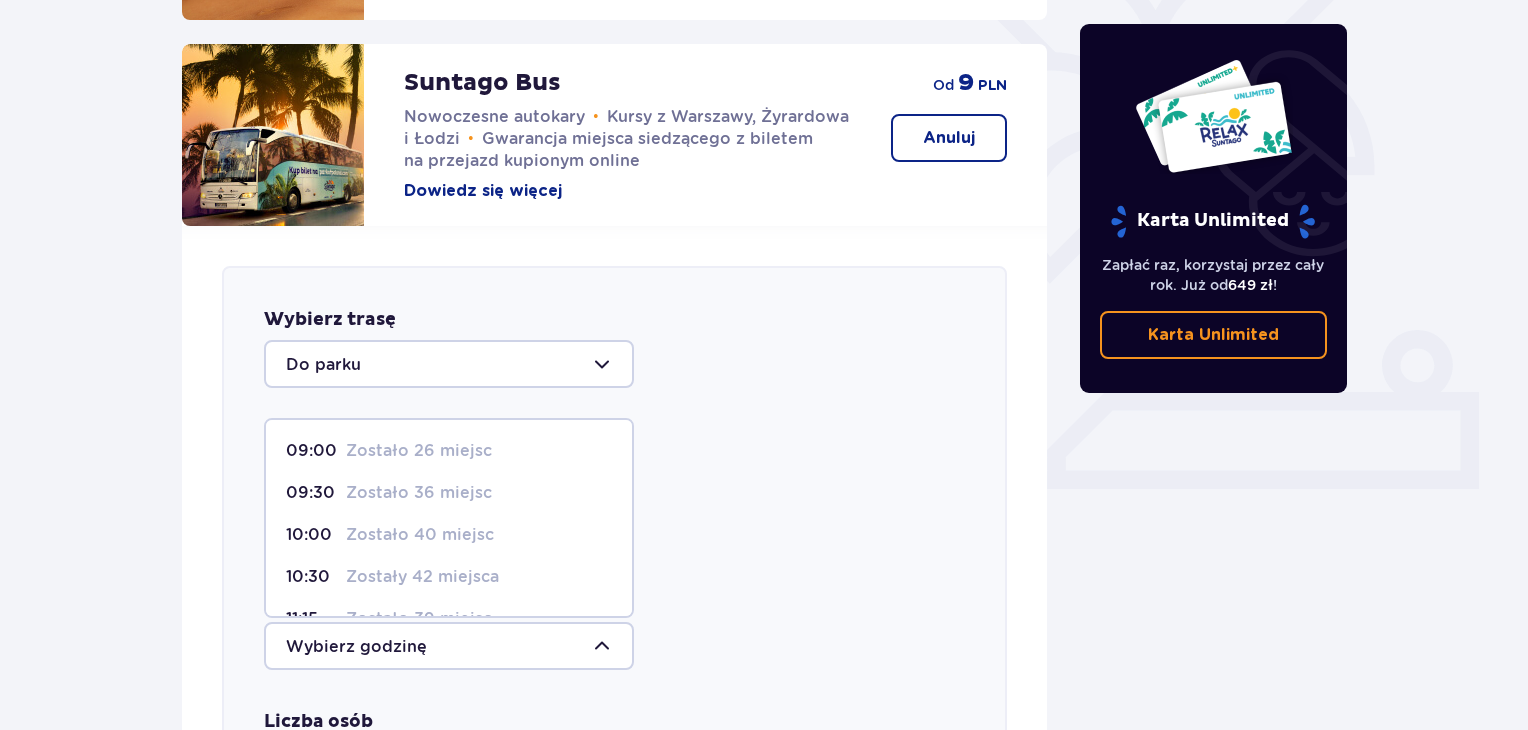 click on "Zostało 26 miejsc" at bounding box center (419, 451) 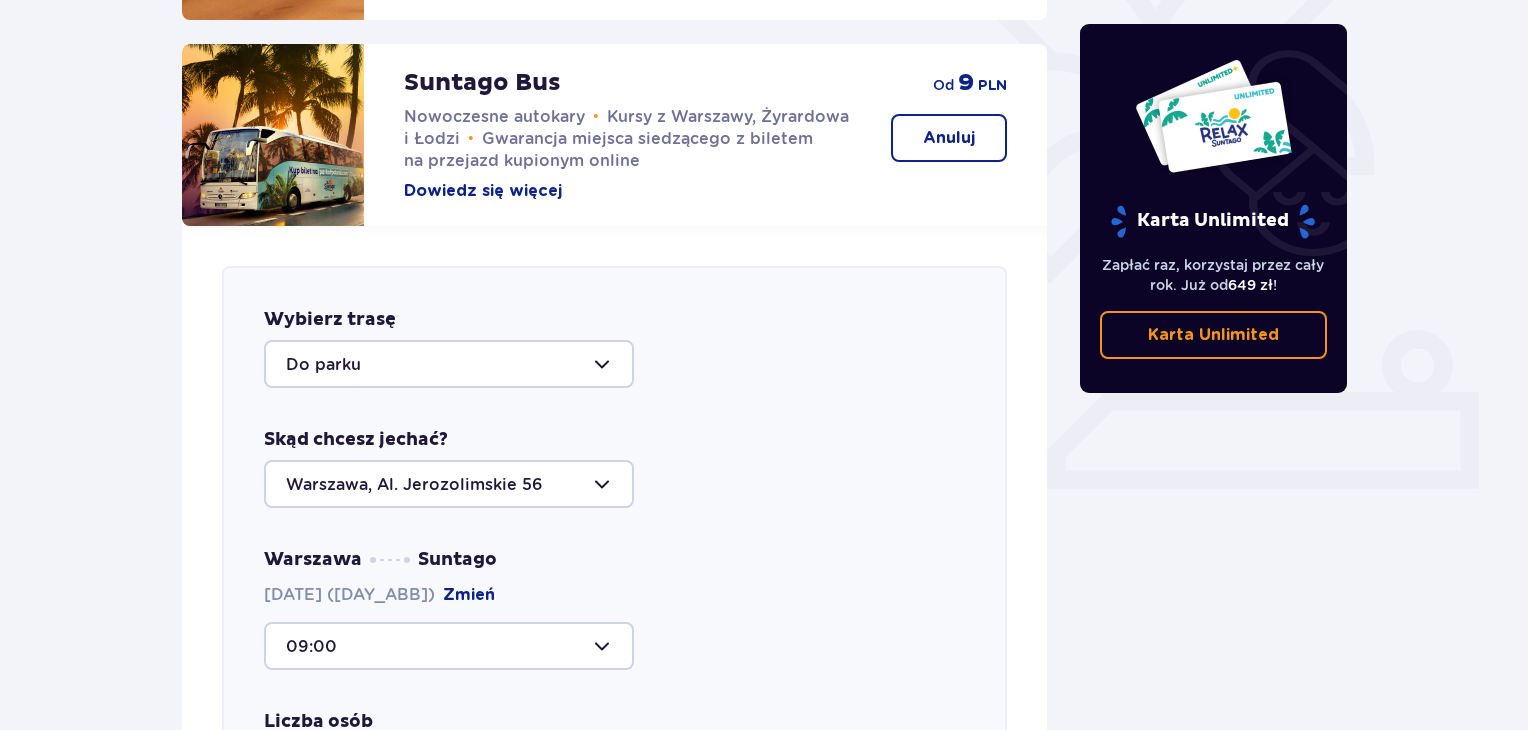 click on "Warszawa, Al. Jerozolimskie 56" at bounding box center [614, 484] 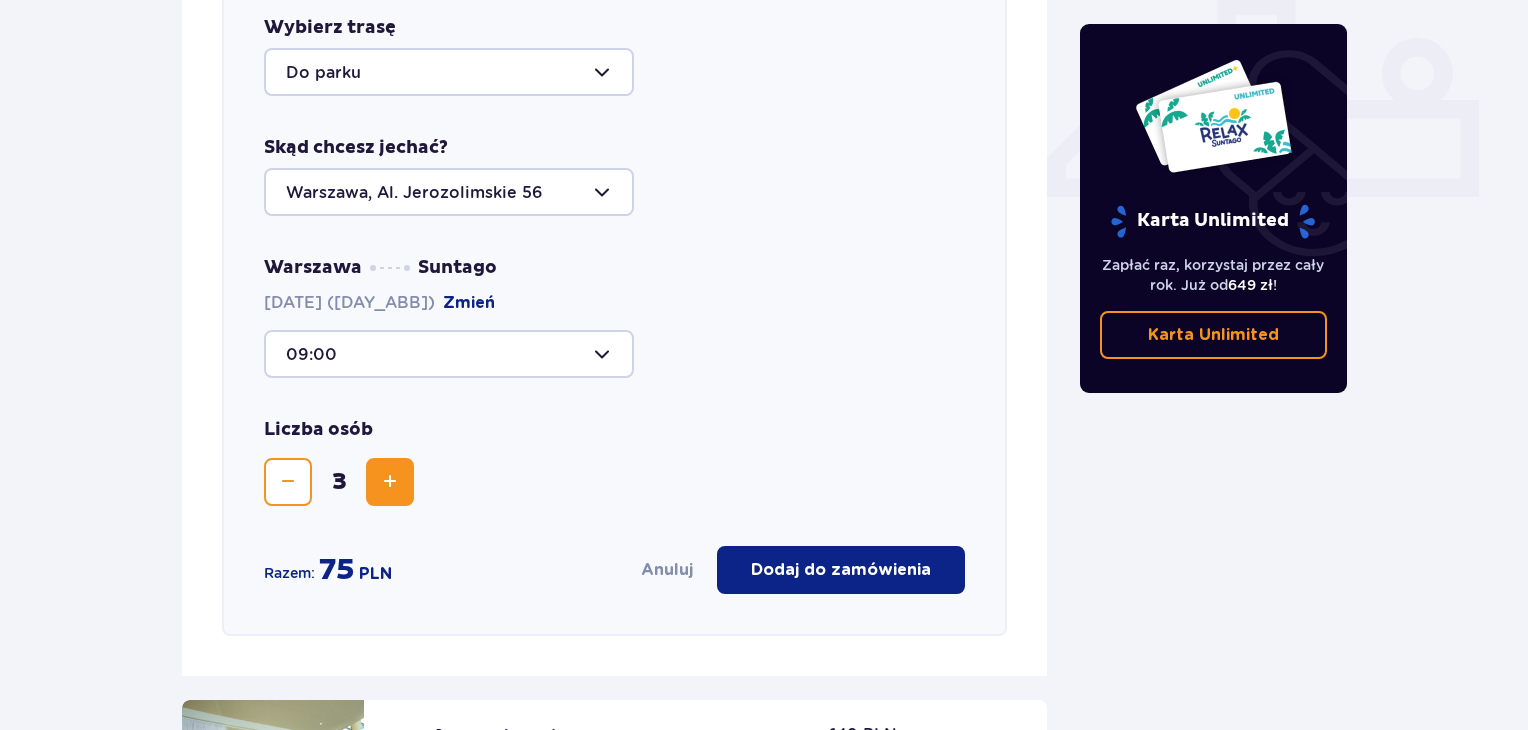 scroll, scrollTop: 844, scrollLeft: 0, axis: vertical 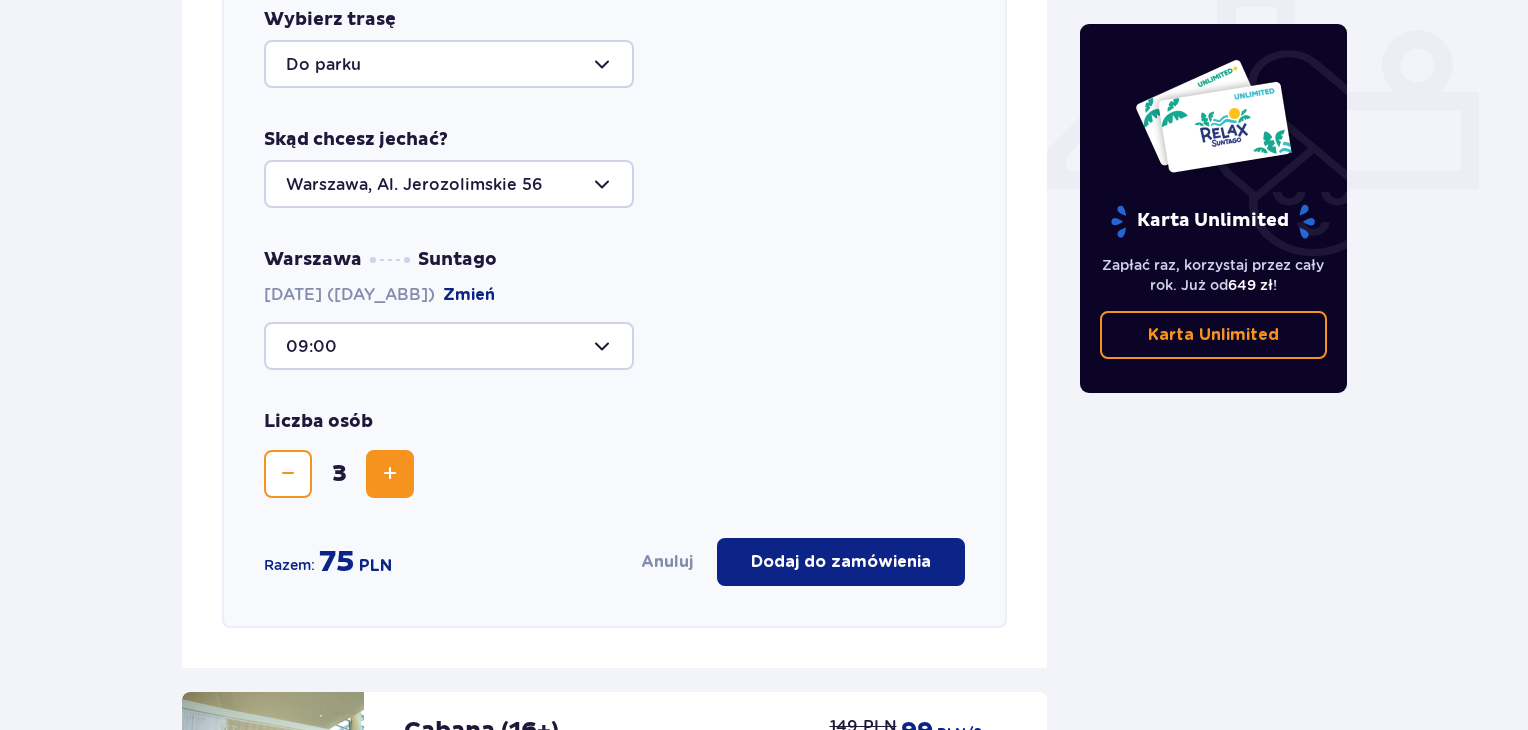 click on "Dodaj do zamówienia" at bounding box center [841, 562] 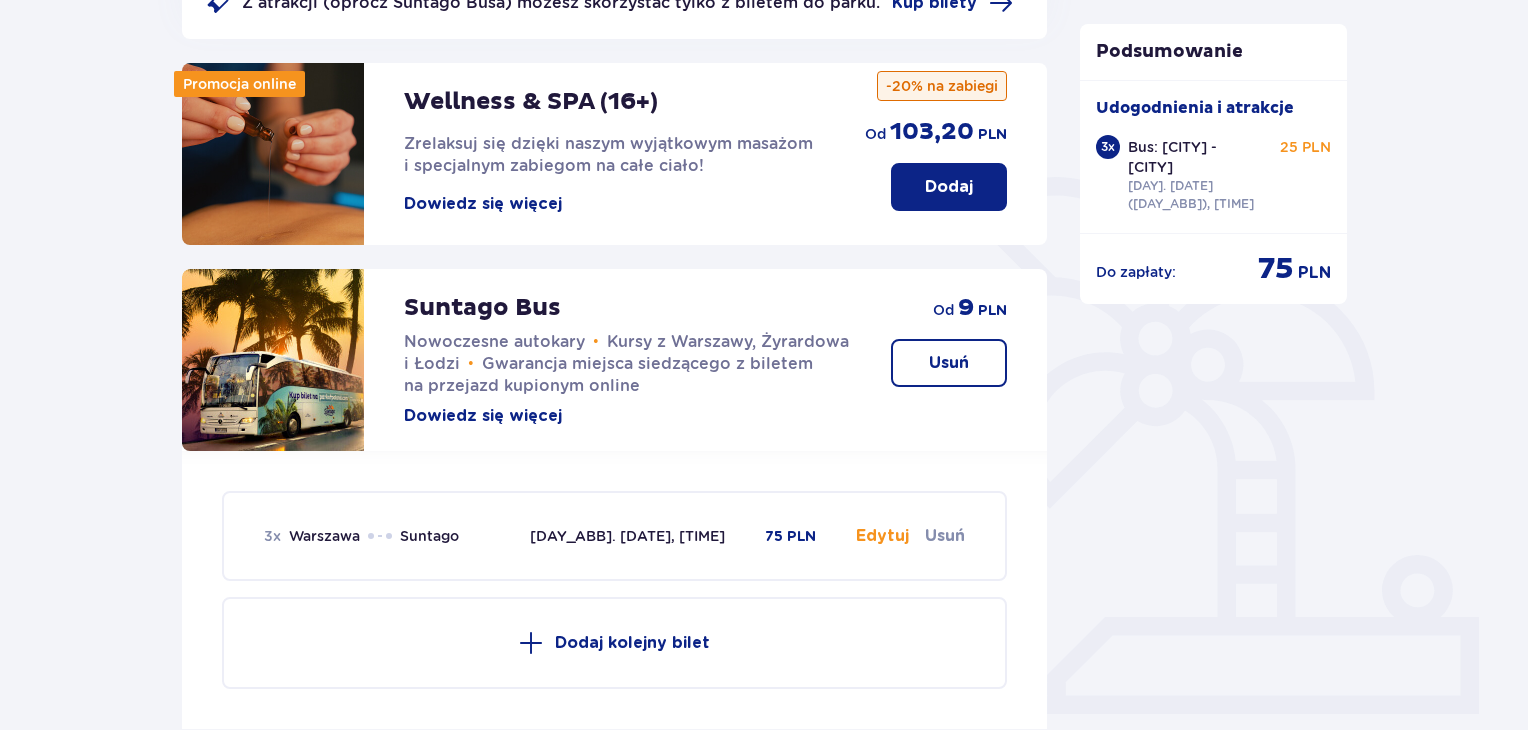 scroll, scrollTop: 386, scrollLeft: 0, axis: vertical 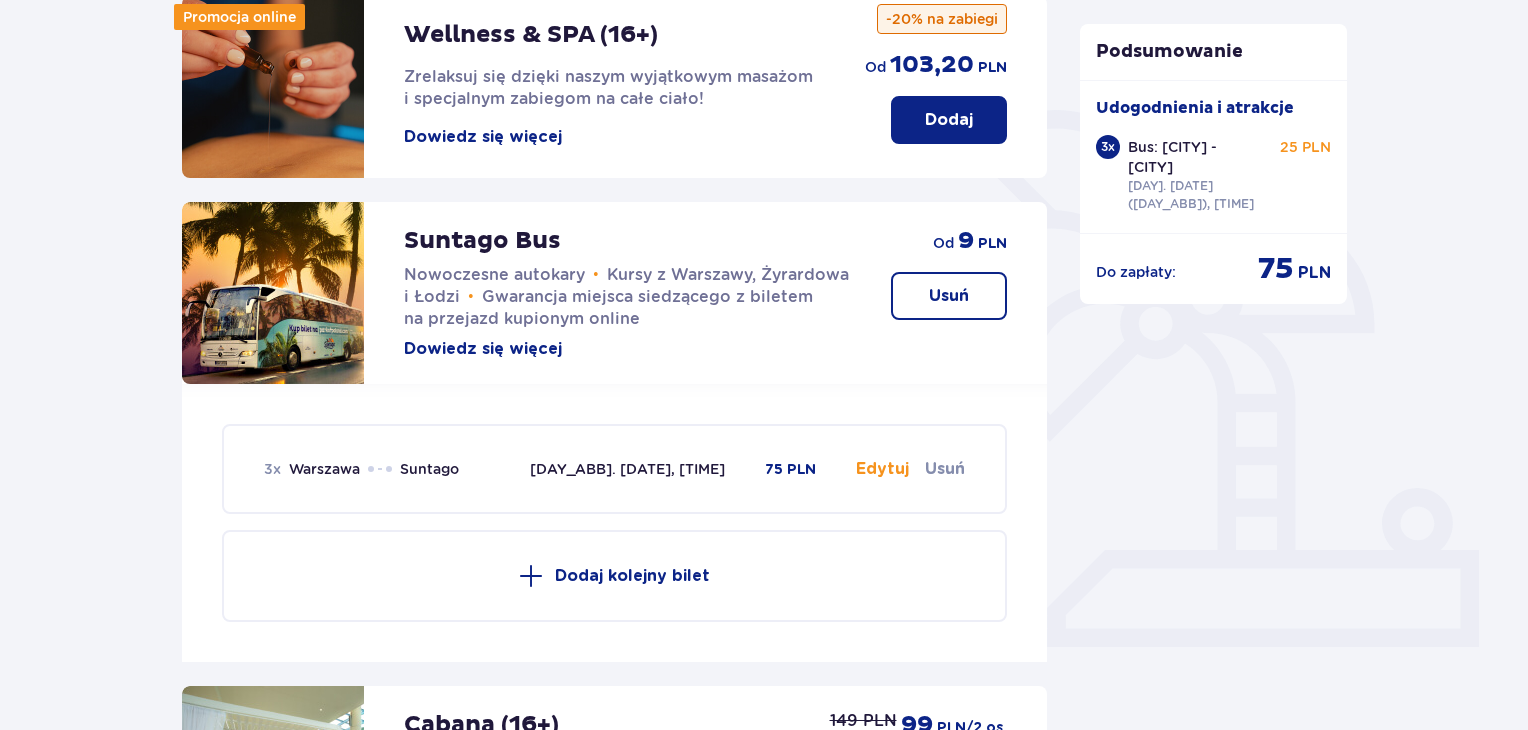 click on "Dodaj kolejny bilet" at bounding box center (632, 576) 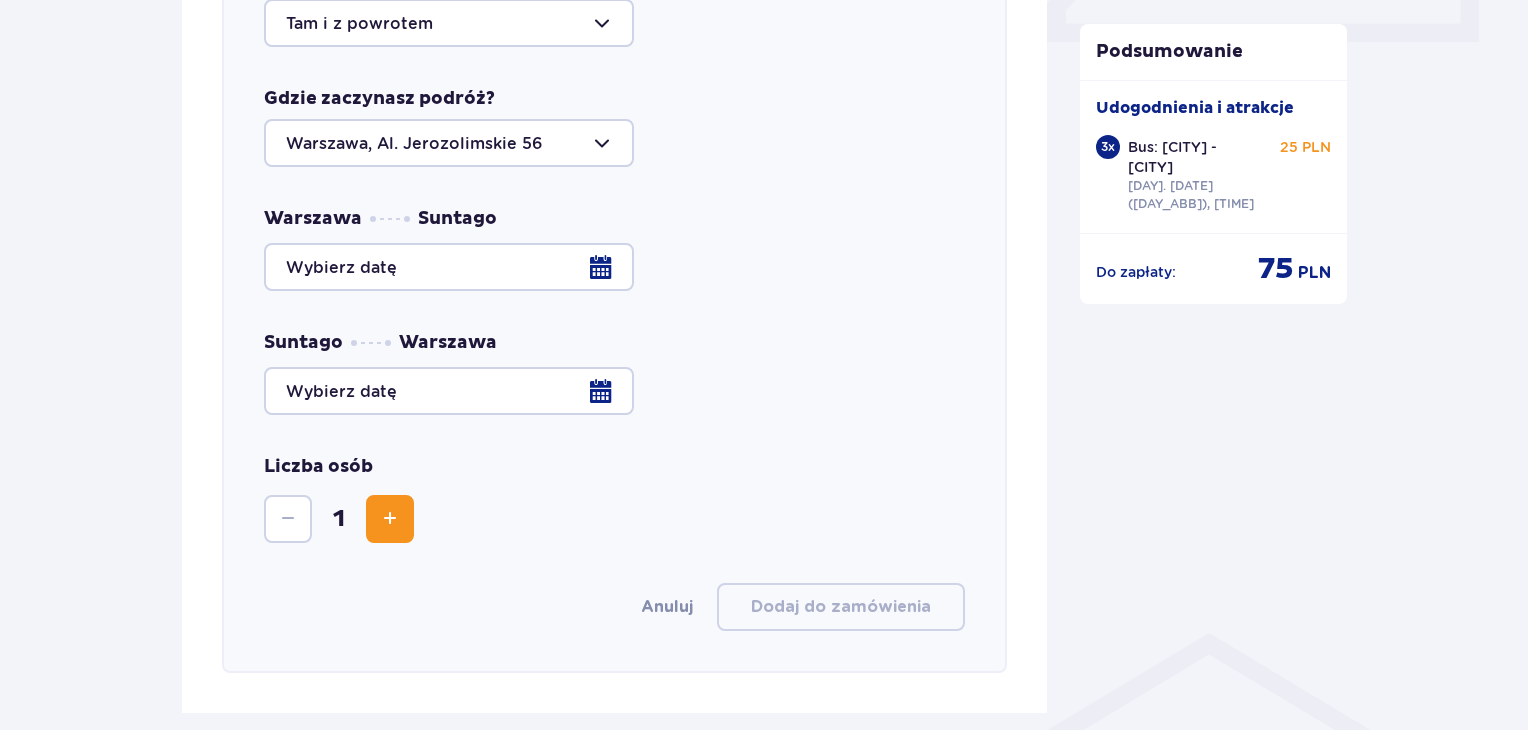 scroll, scrollTop: 491, scrollLeft: 0, axis: vertical 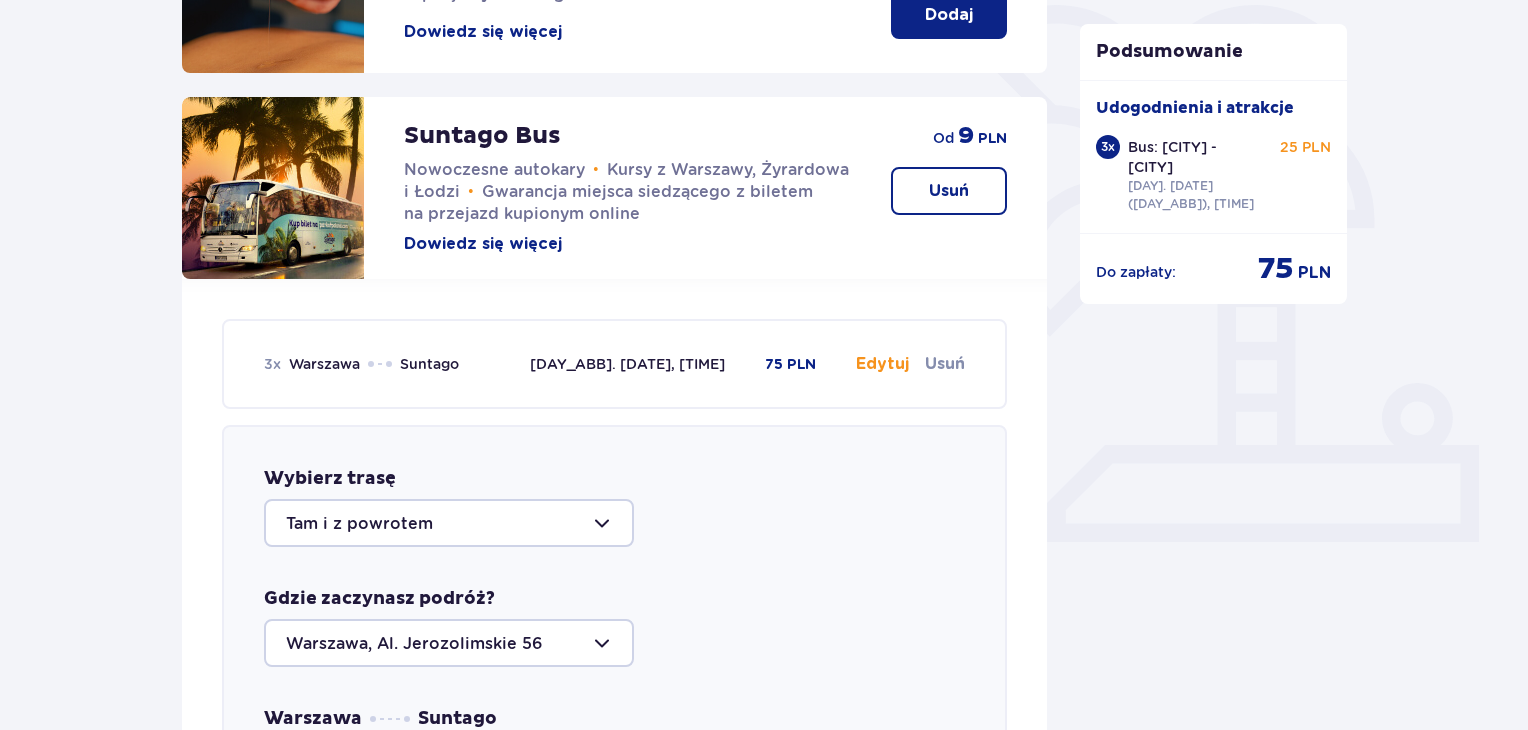 click on "Usuń" at bounding box center (945, 364) 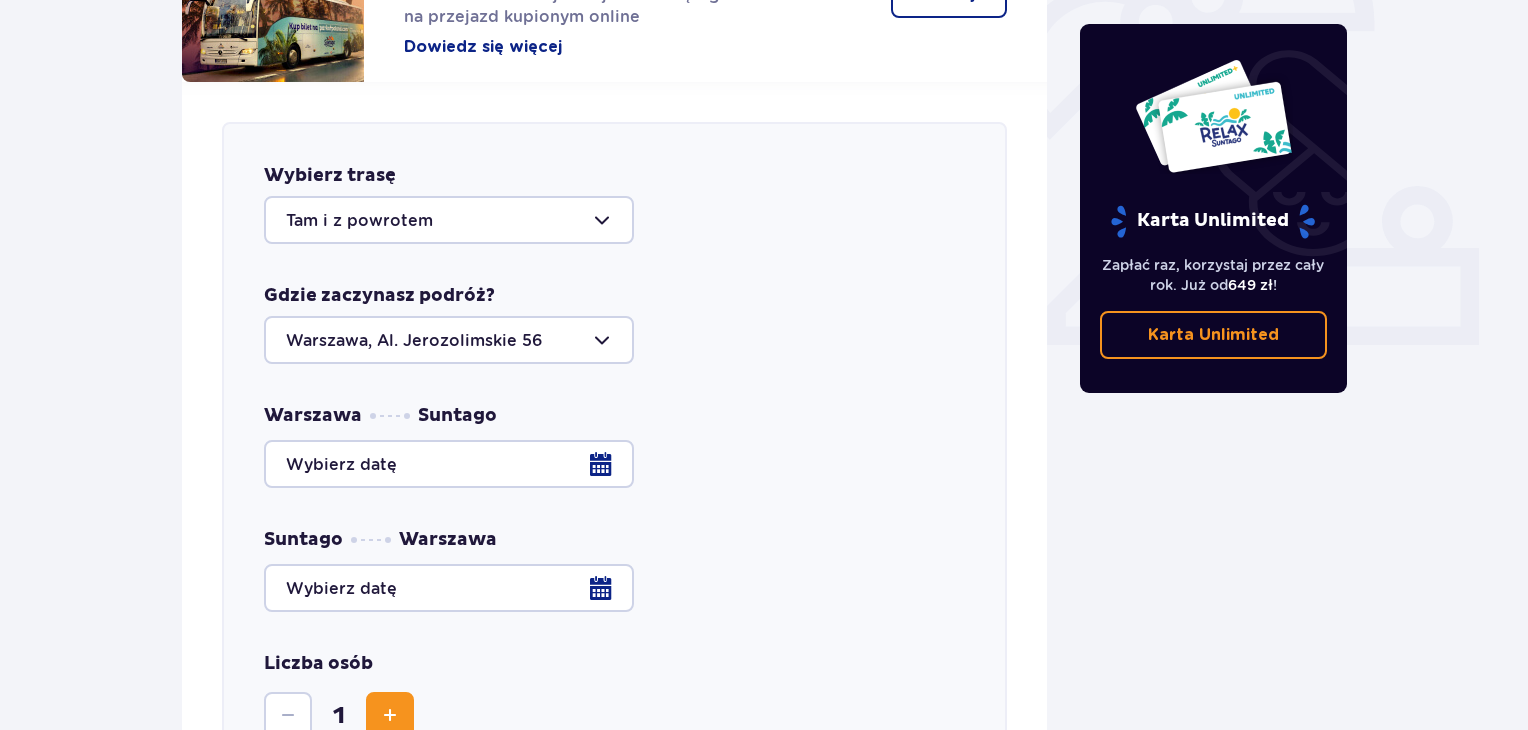 scroll, scrollTop: 686, scrollLeft: 0, axis: vertical 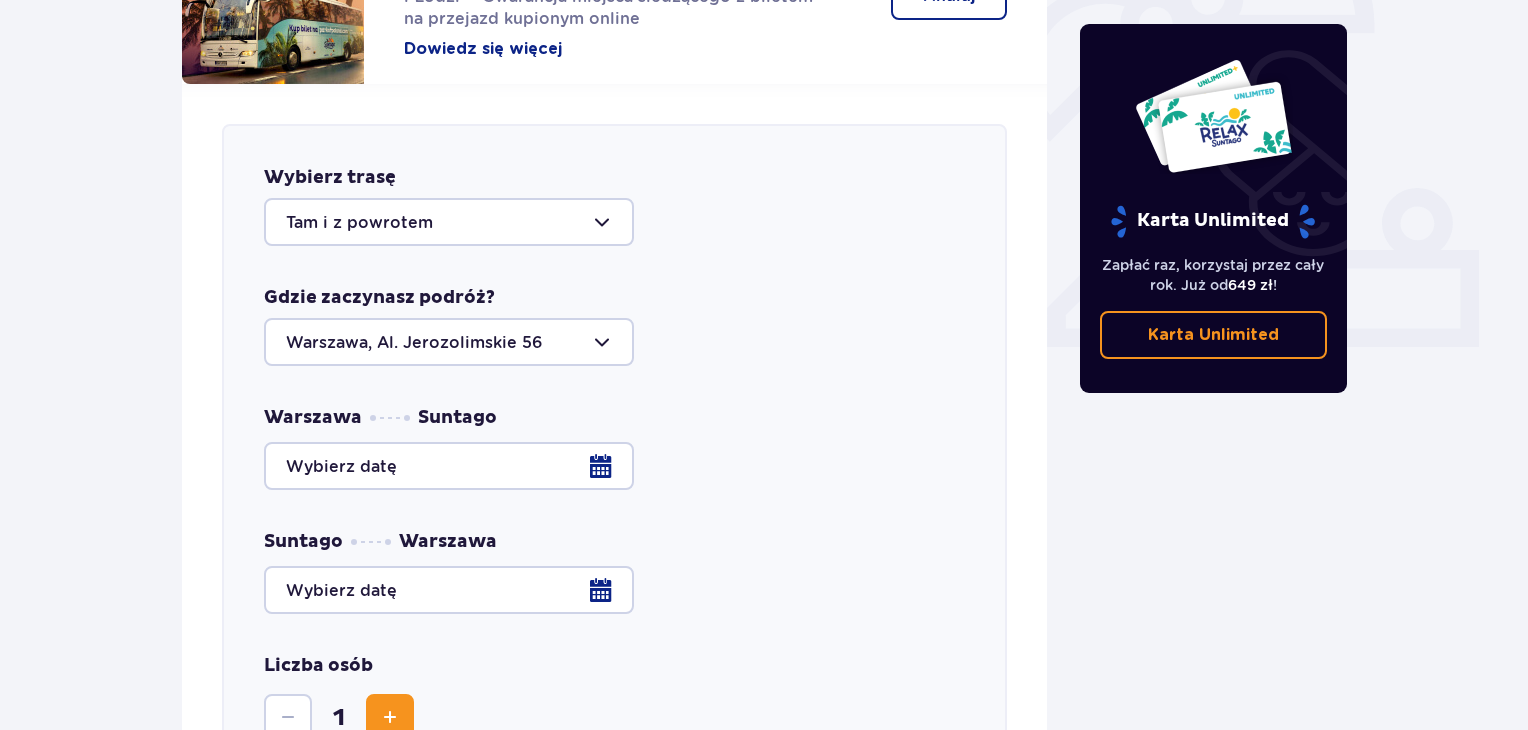 click at bounding box center [449, 222] 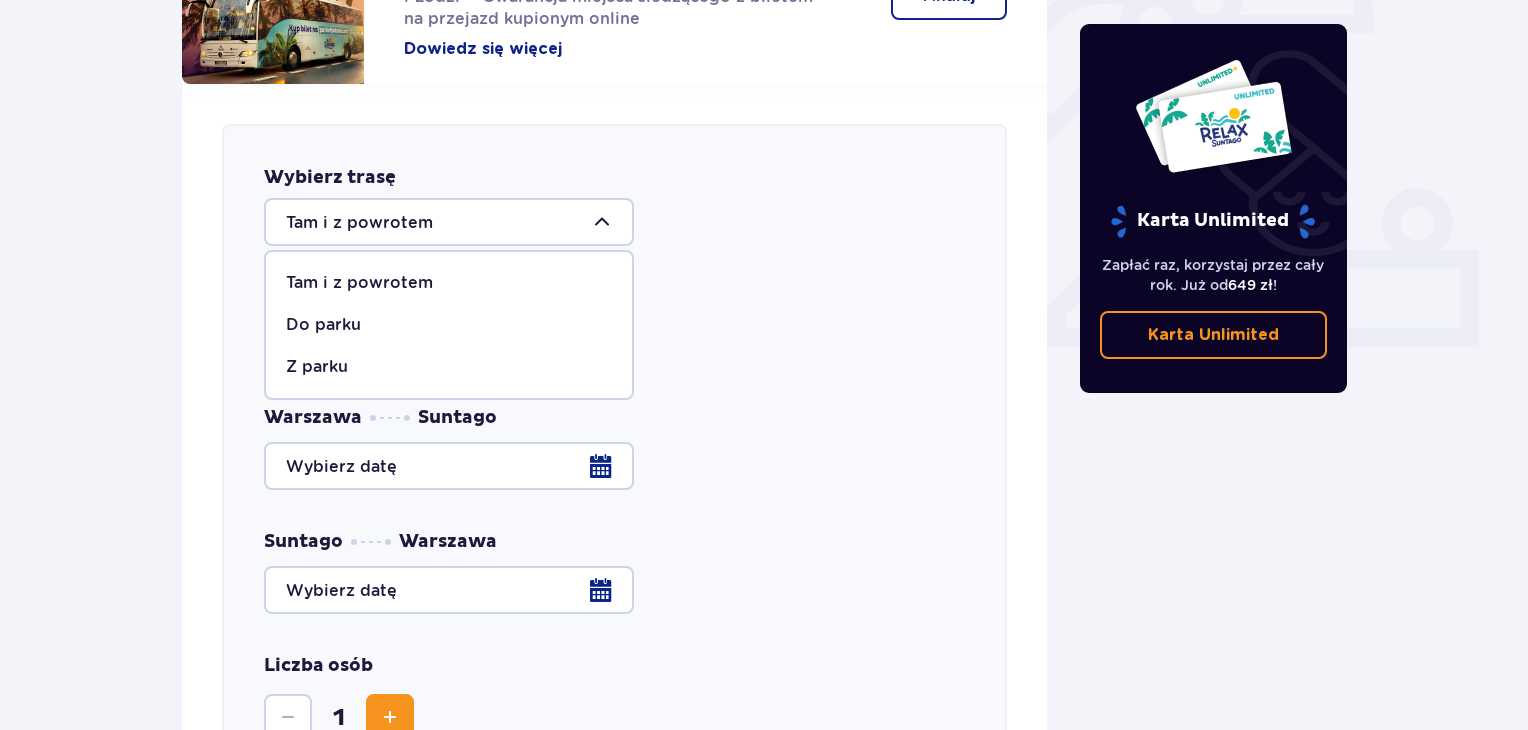 click on "Tam i z powrotem" at bounding box center (449, 283) 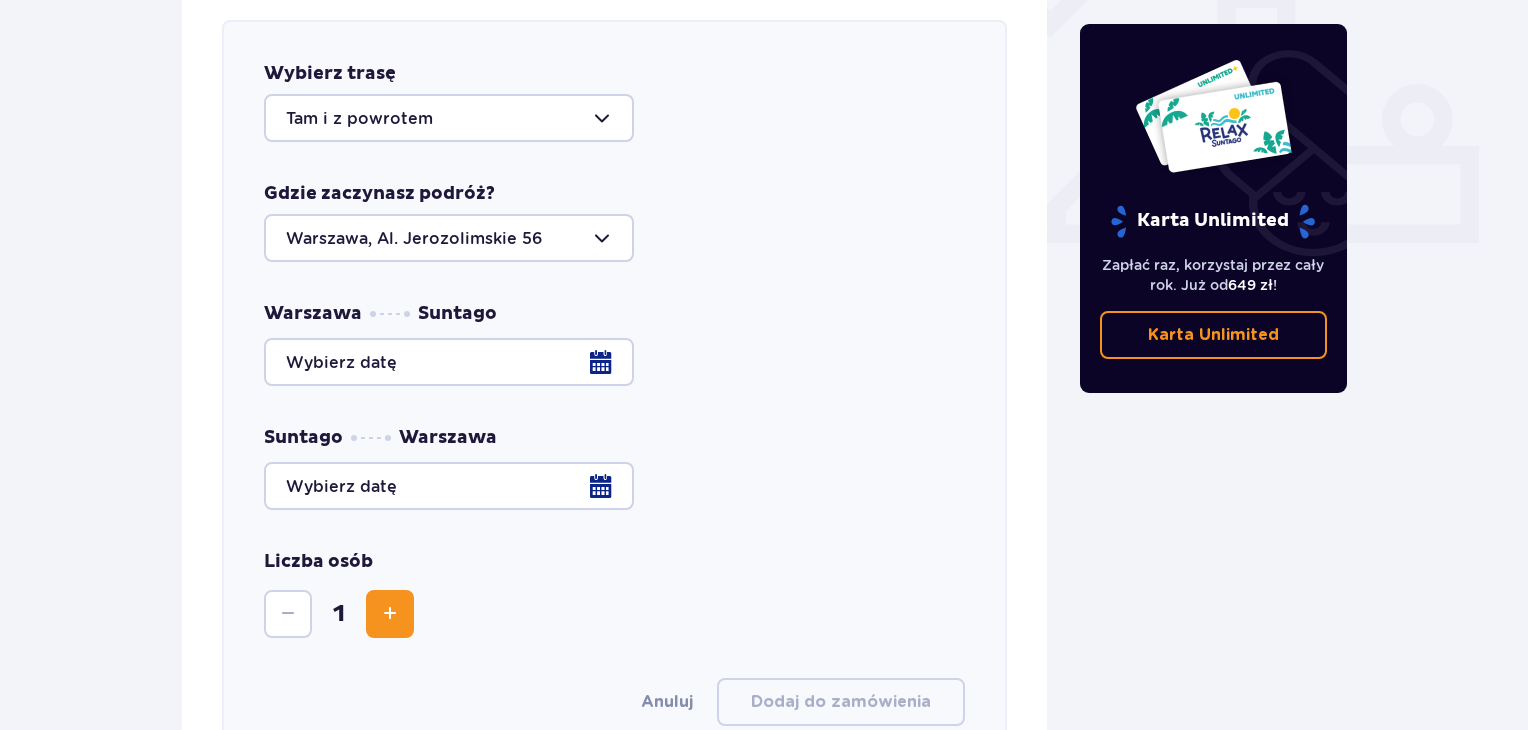 scroll, scrollTop: 886, scrollLeft: 0, axis: vertical 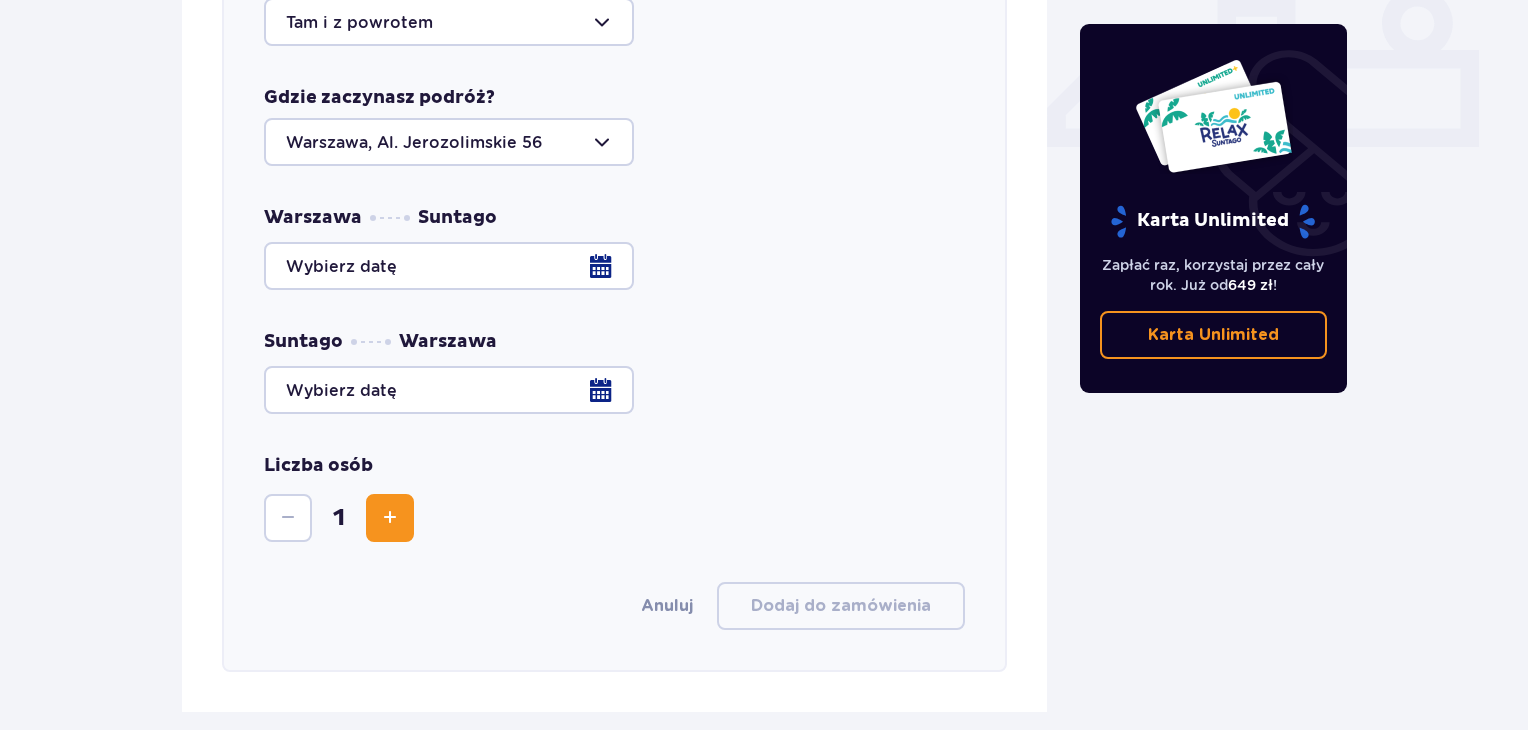 click at bounding box center (614, 266) 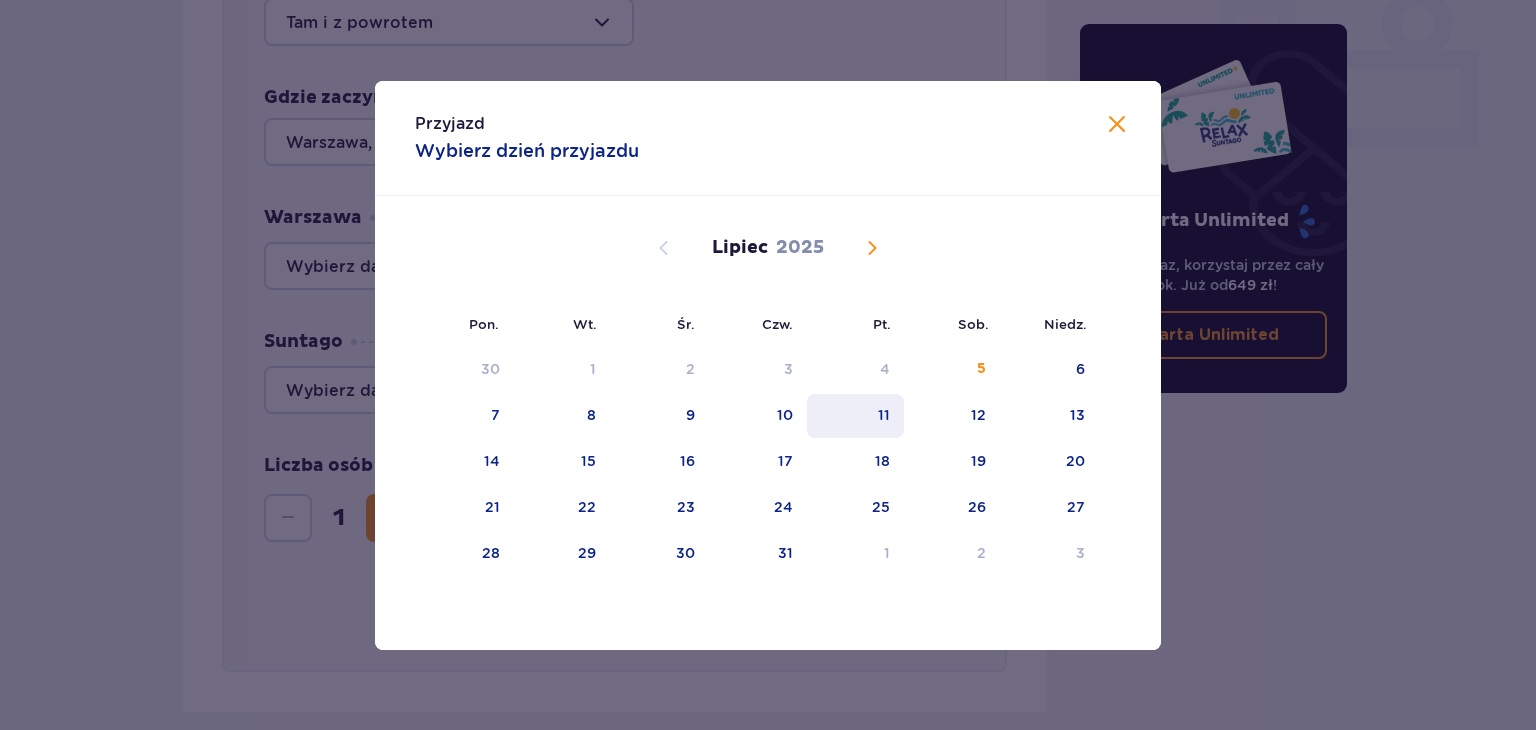 click on "11" at bounding box center [884, 415] 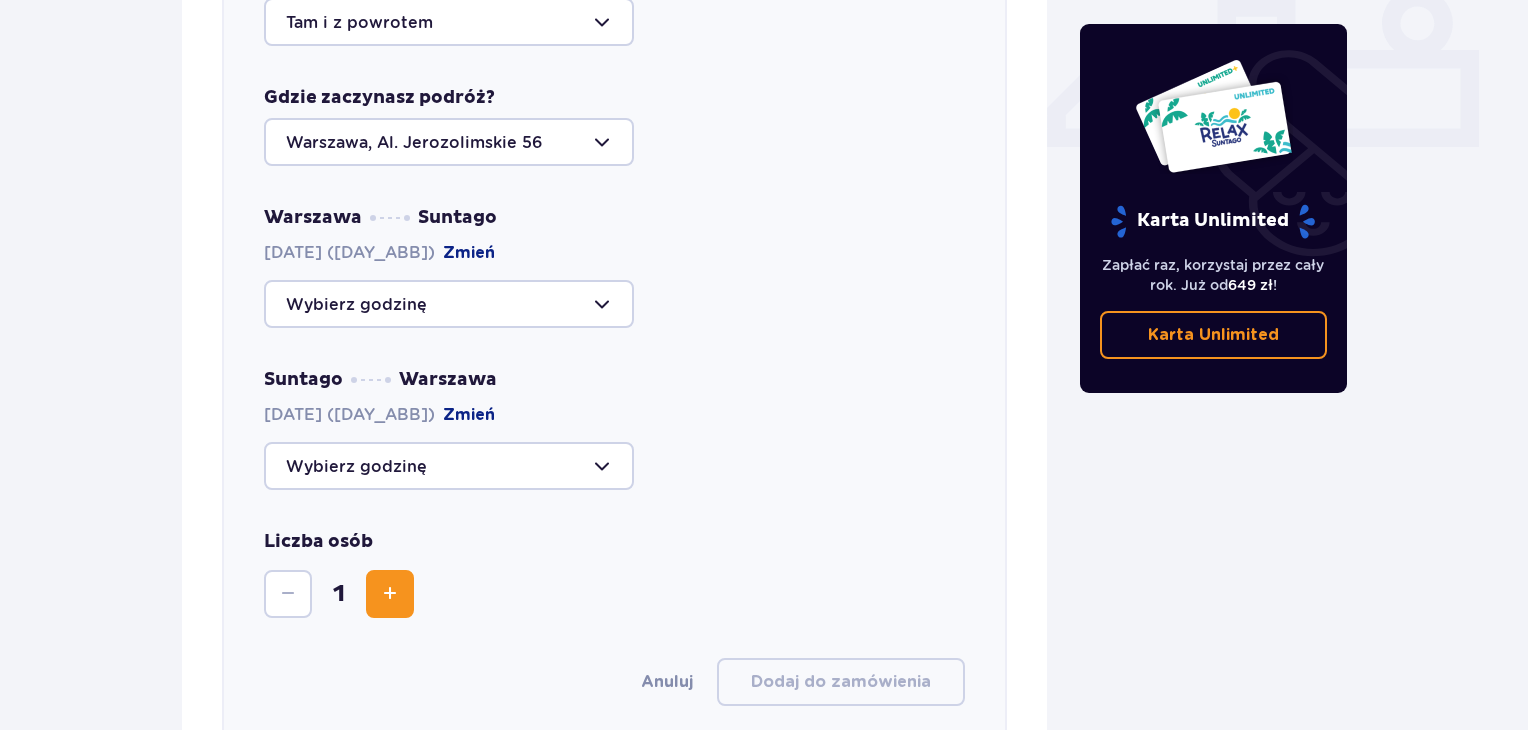 click at bounding box center (449, 466) 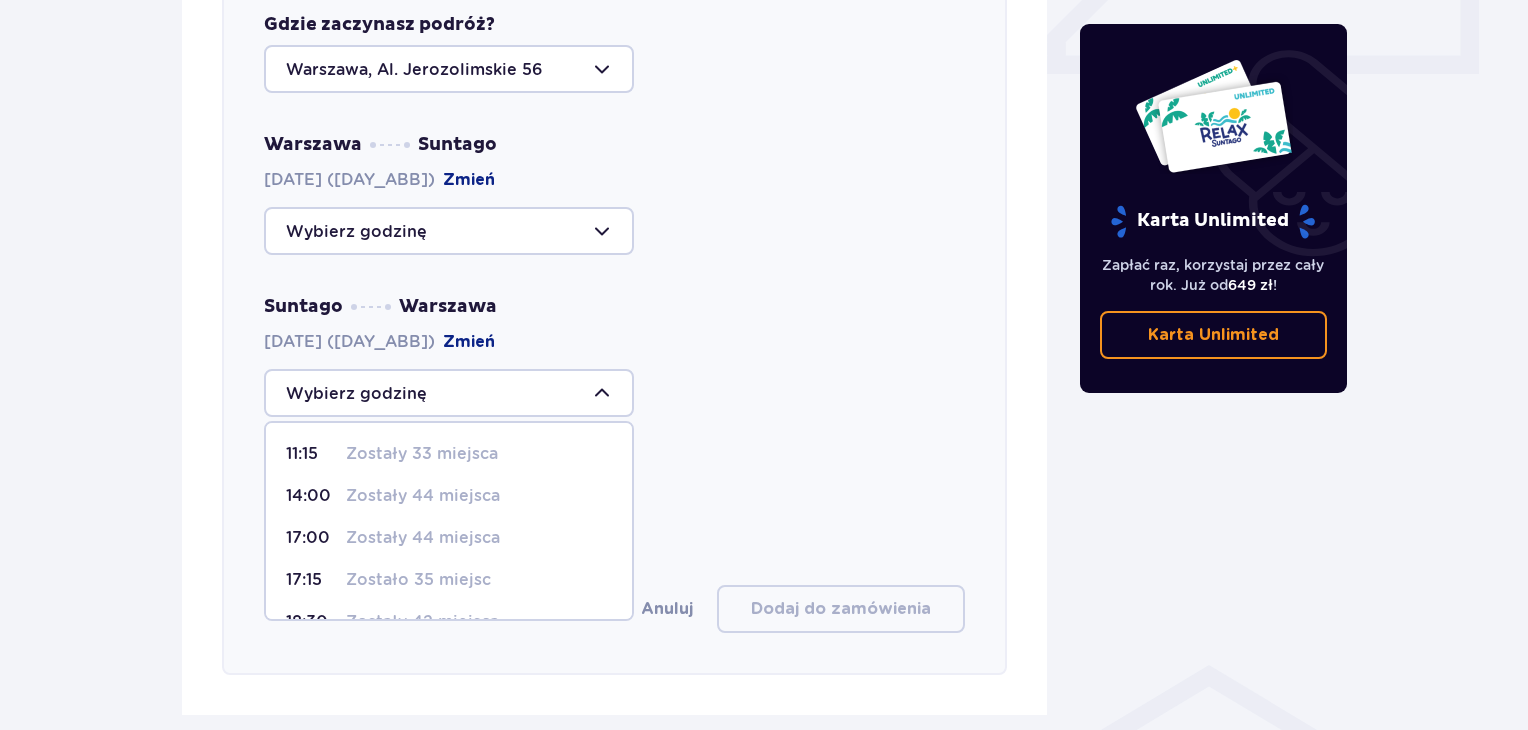 scroll, scrollTop: 1186, scrollLeft: 0, axis: vertical 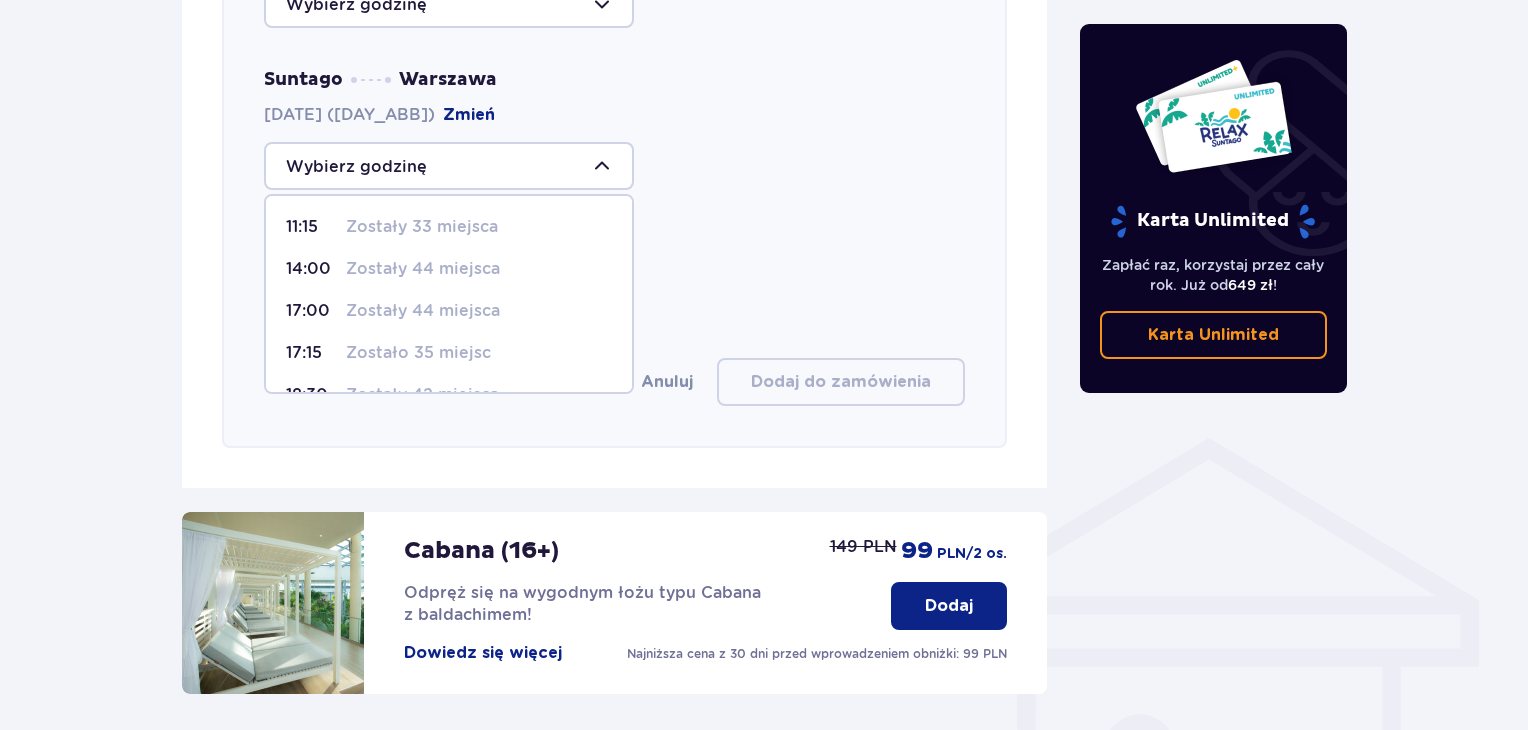 click on "Zostały 33 miejsca" at bounding box center (422, 227) 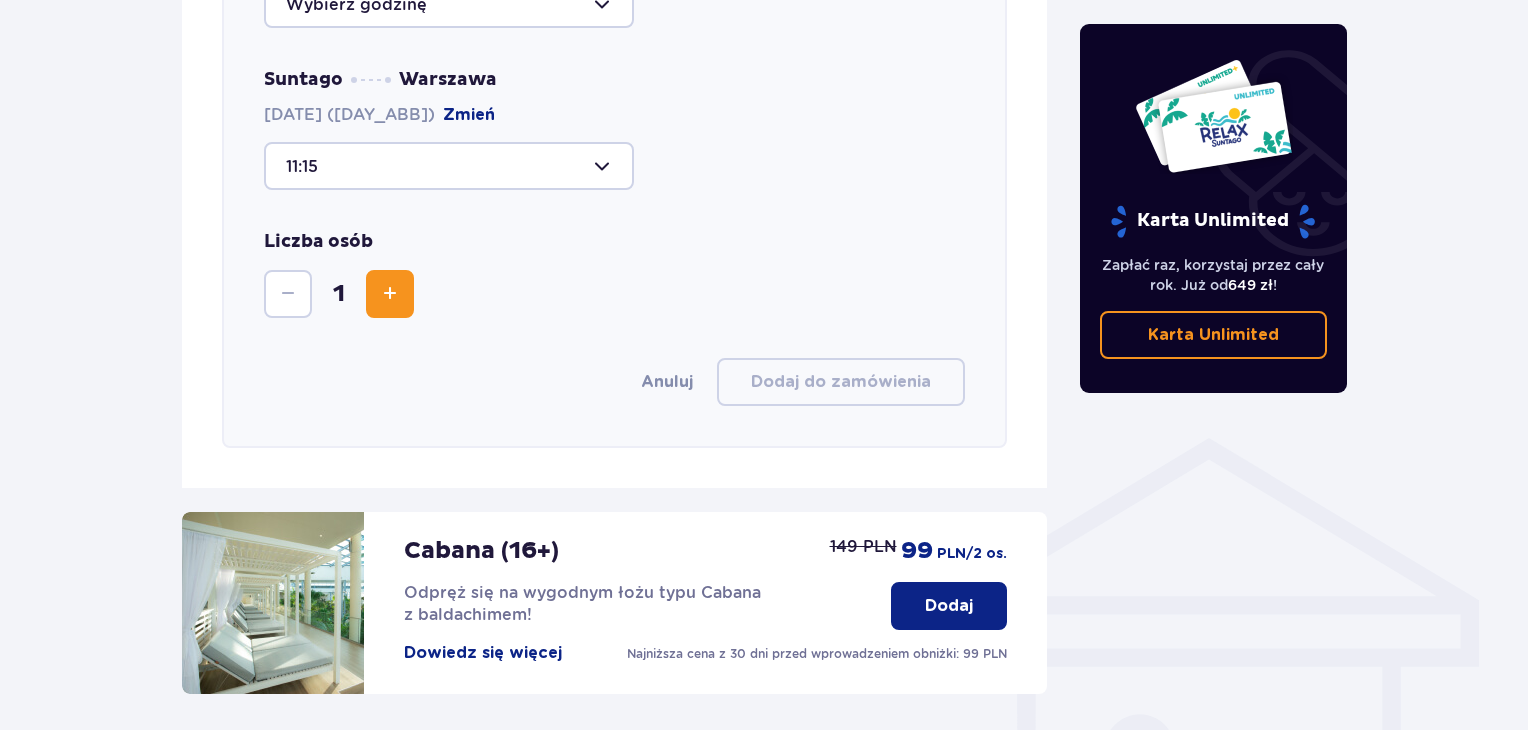 click at bounding box center [390, 294] 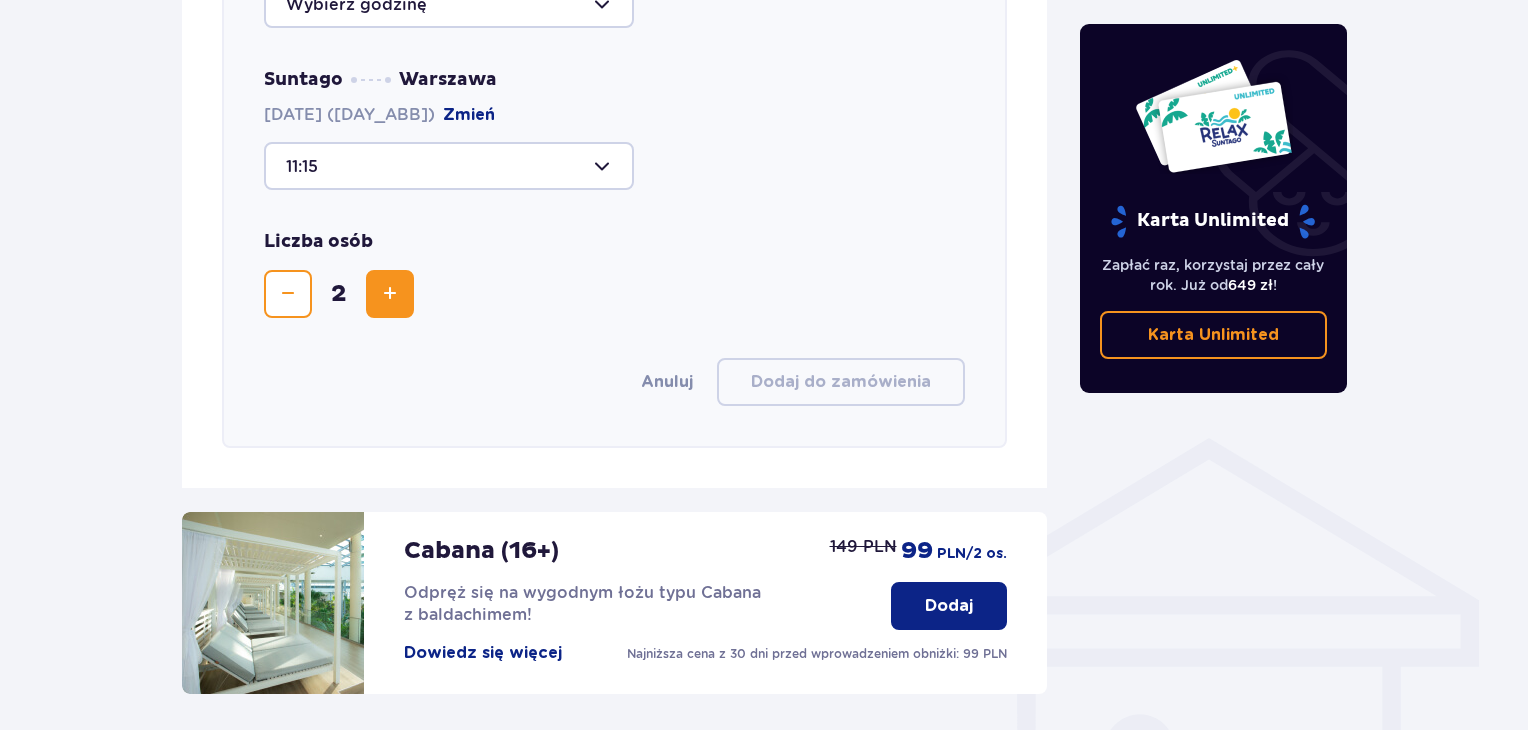 click at bounding box center [390, 294] 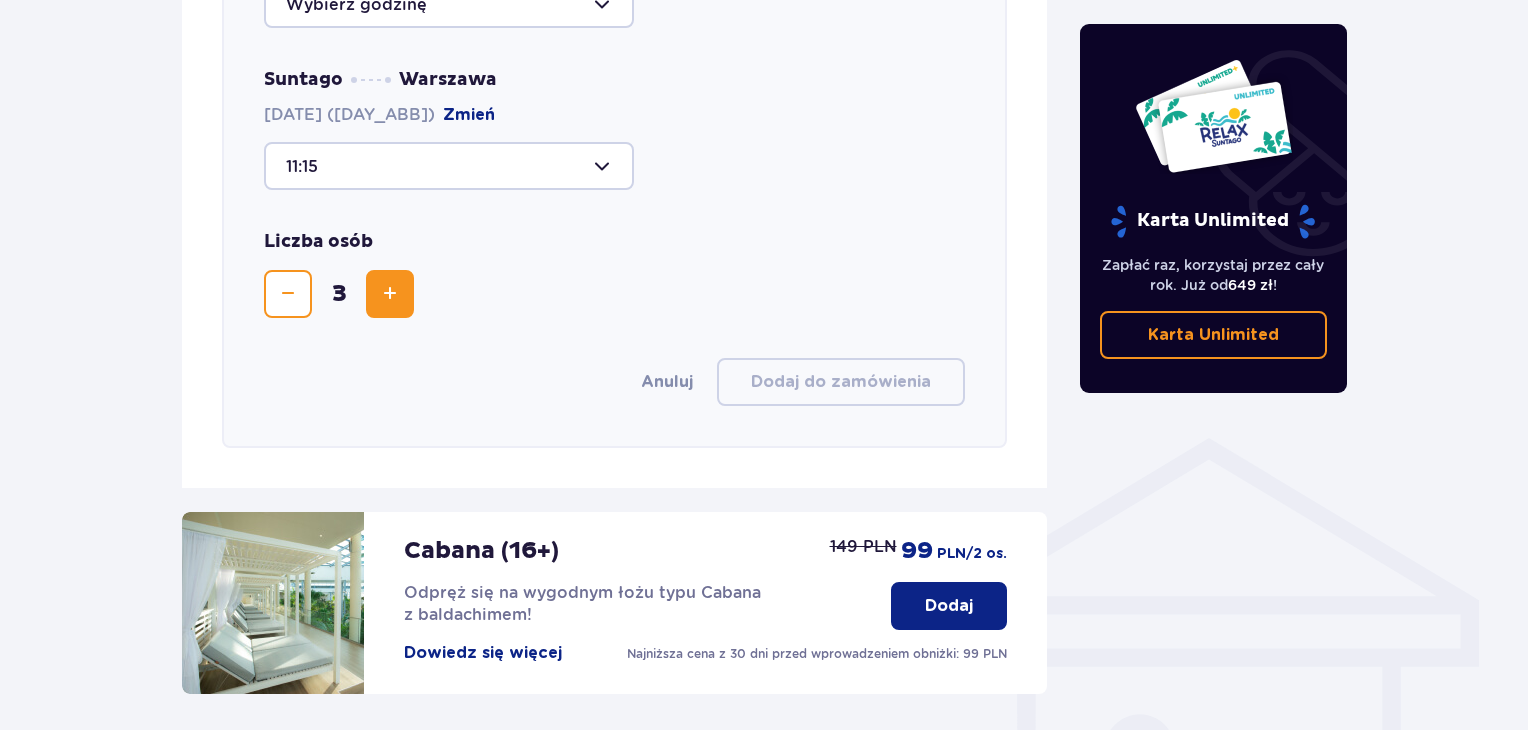 click on "Liczba osób 3" at bounding box center [614, 274] 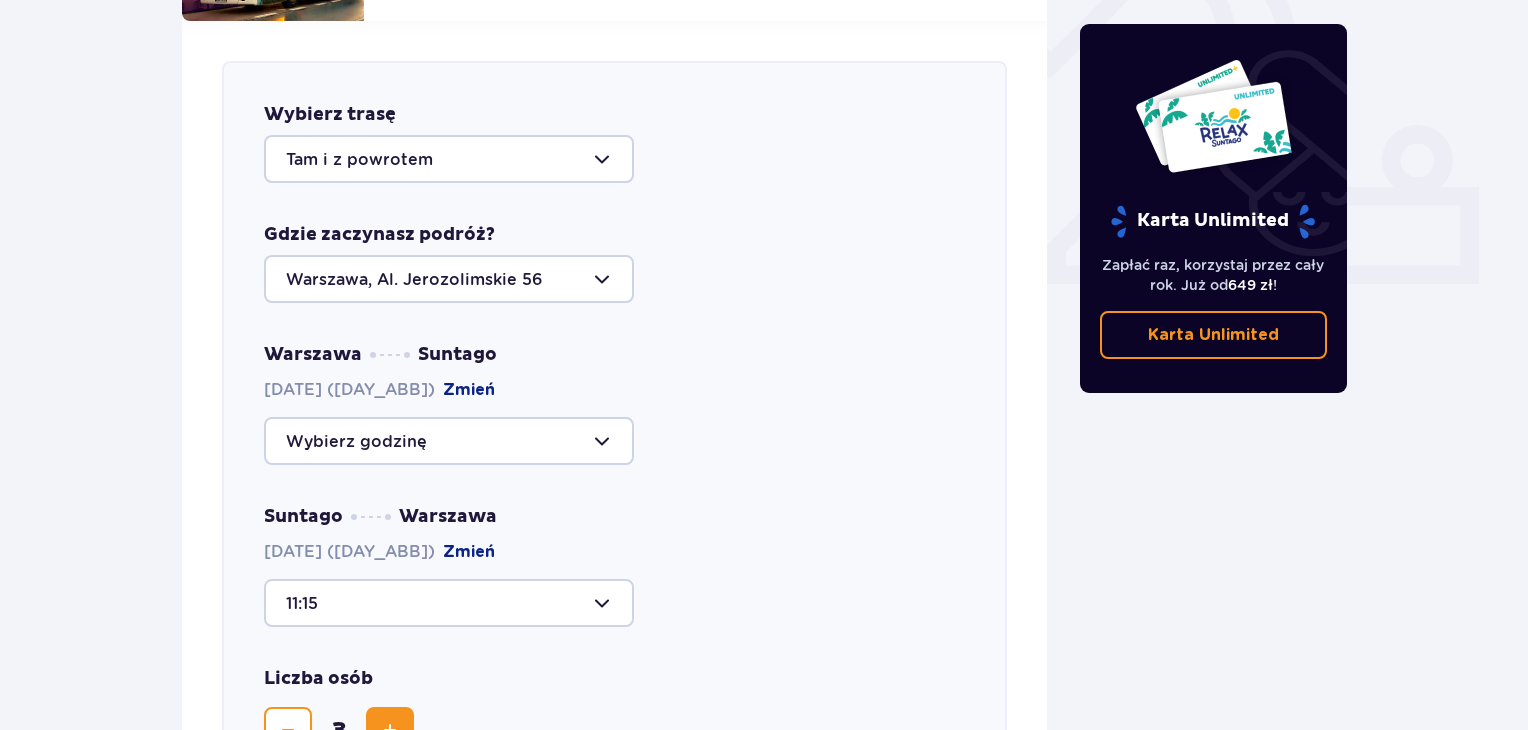 scroll, scrollTop: 686, scrollLeft: 0, axis: vertical 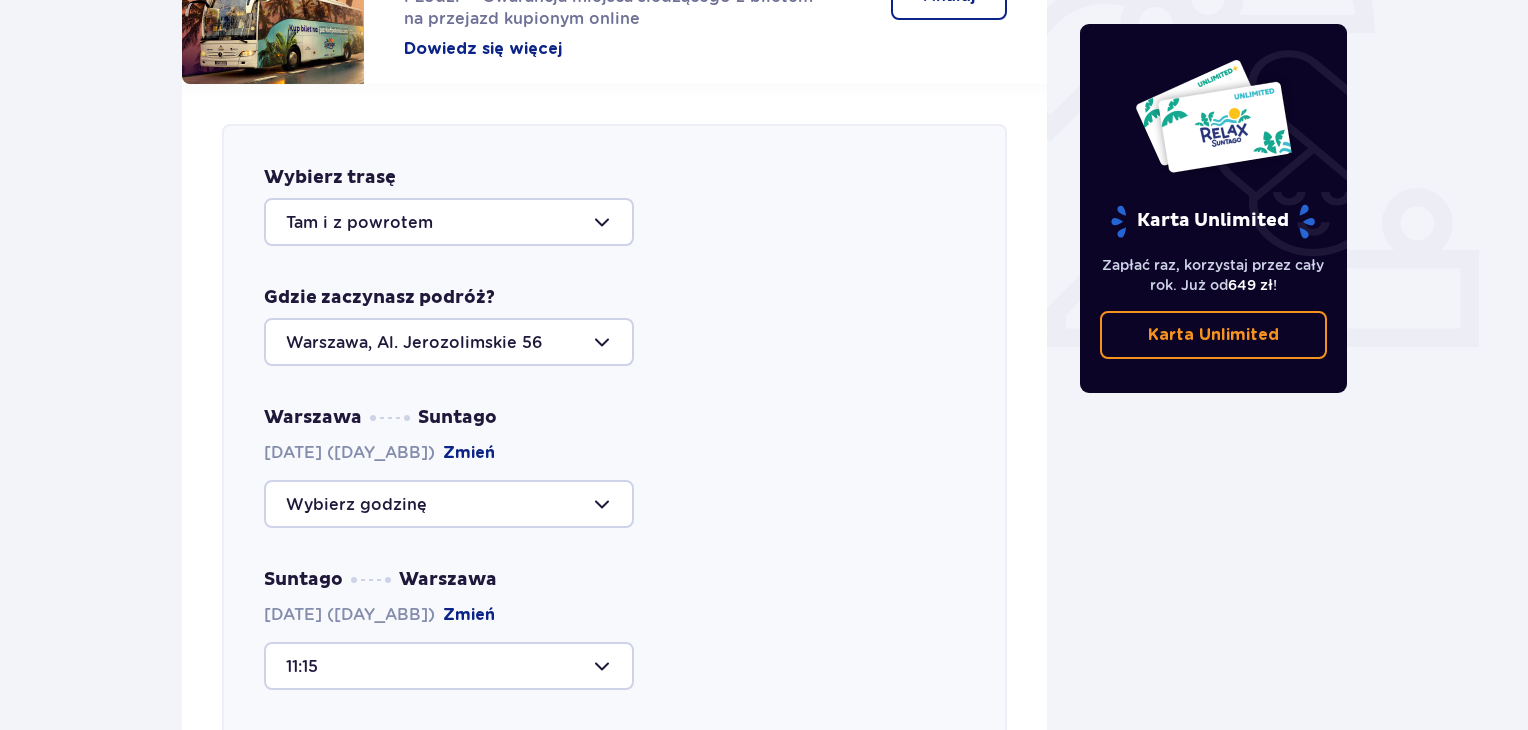 click at bounding box center [449, 504] 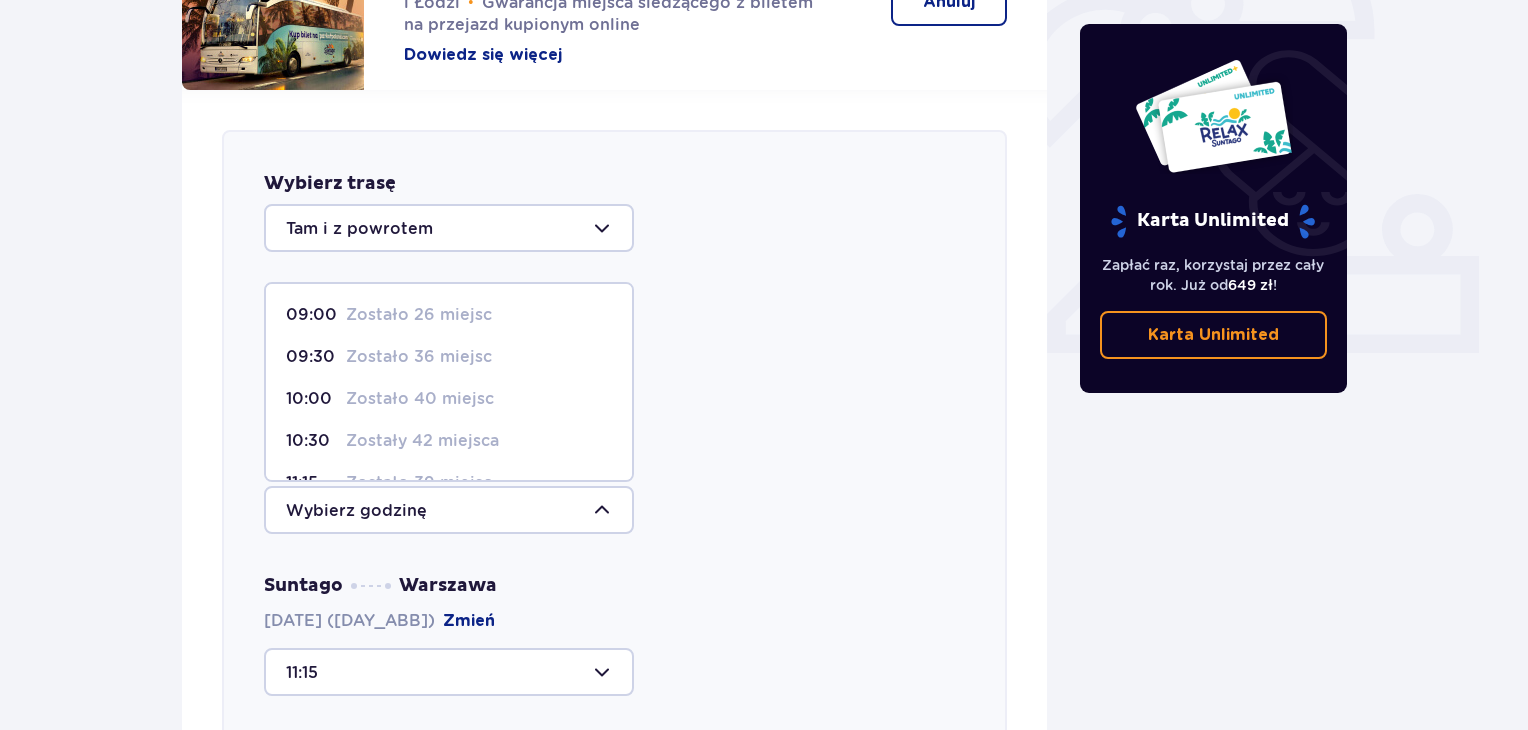 scroll, scrollTop: 686, scrollLeft: 0, axis: vertical 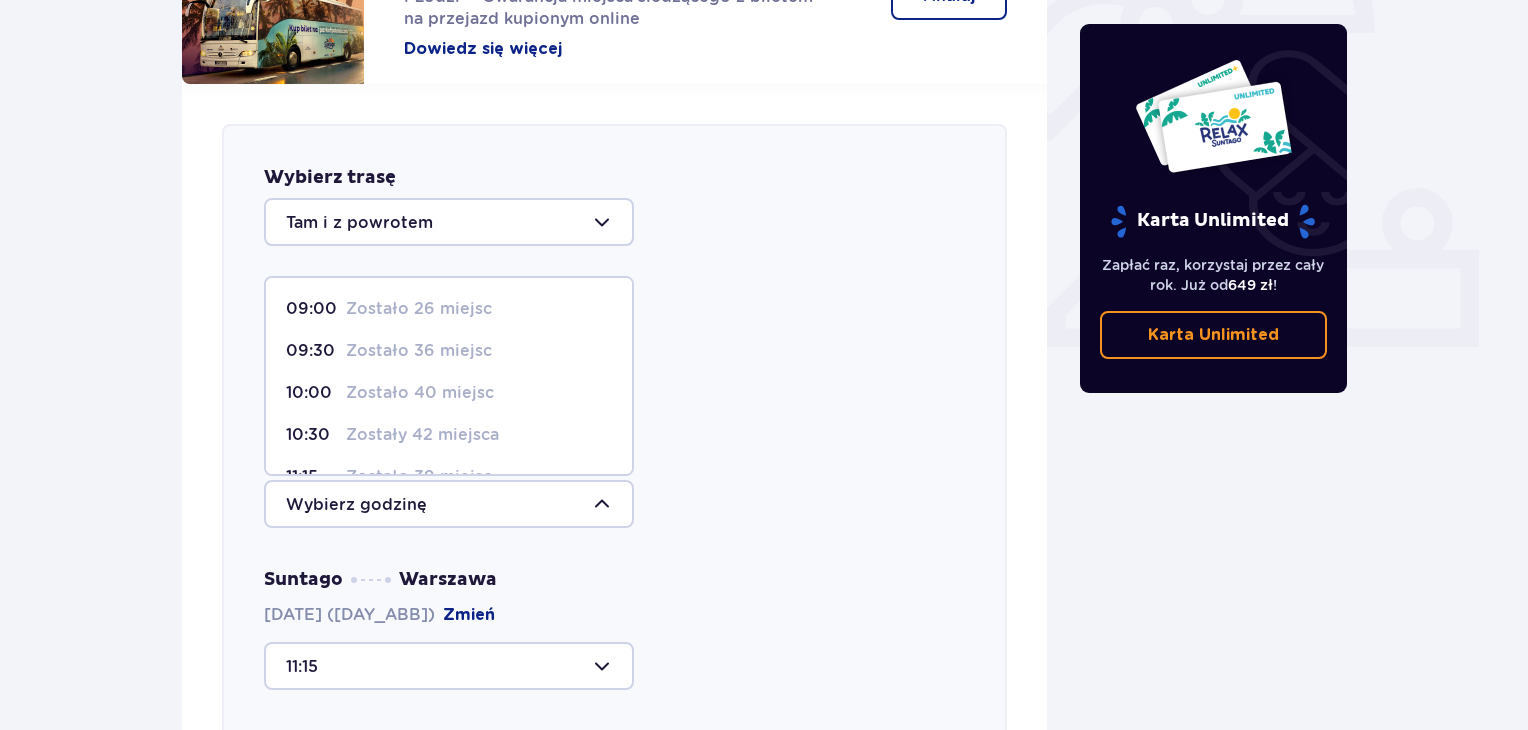 drag, startPoint x: 464, startPoint y: 309, endPoint x: 756, endPoint y: 229, distance: 302.76062 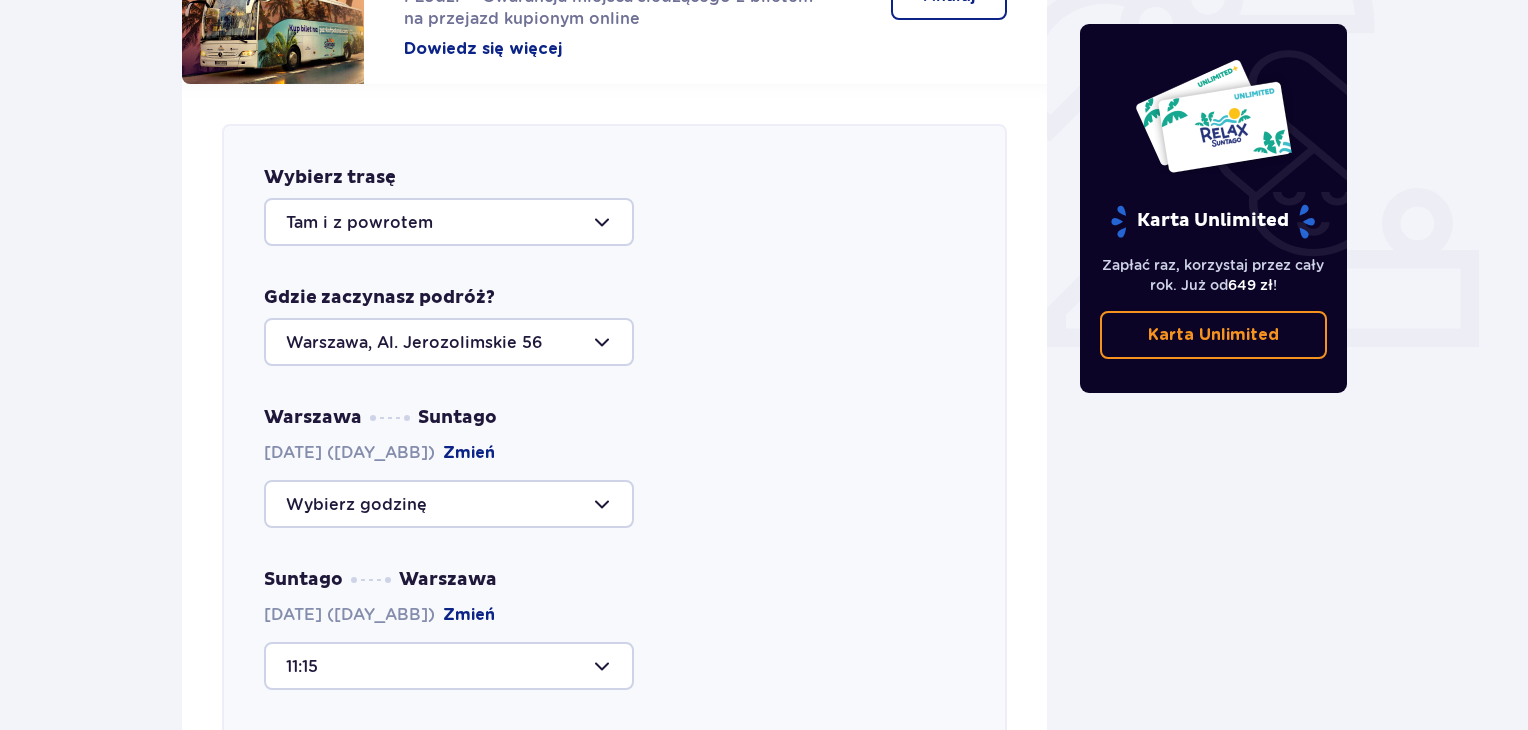 click at bounding box center (449, 504) 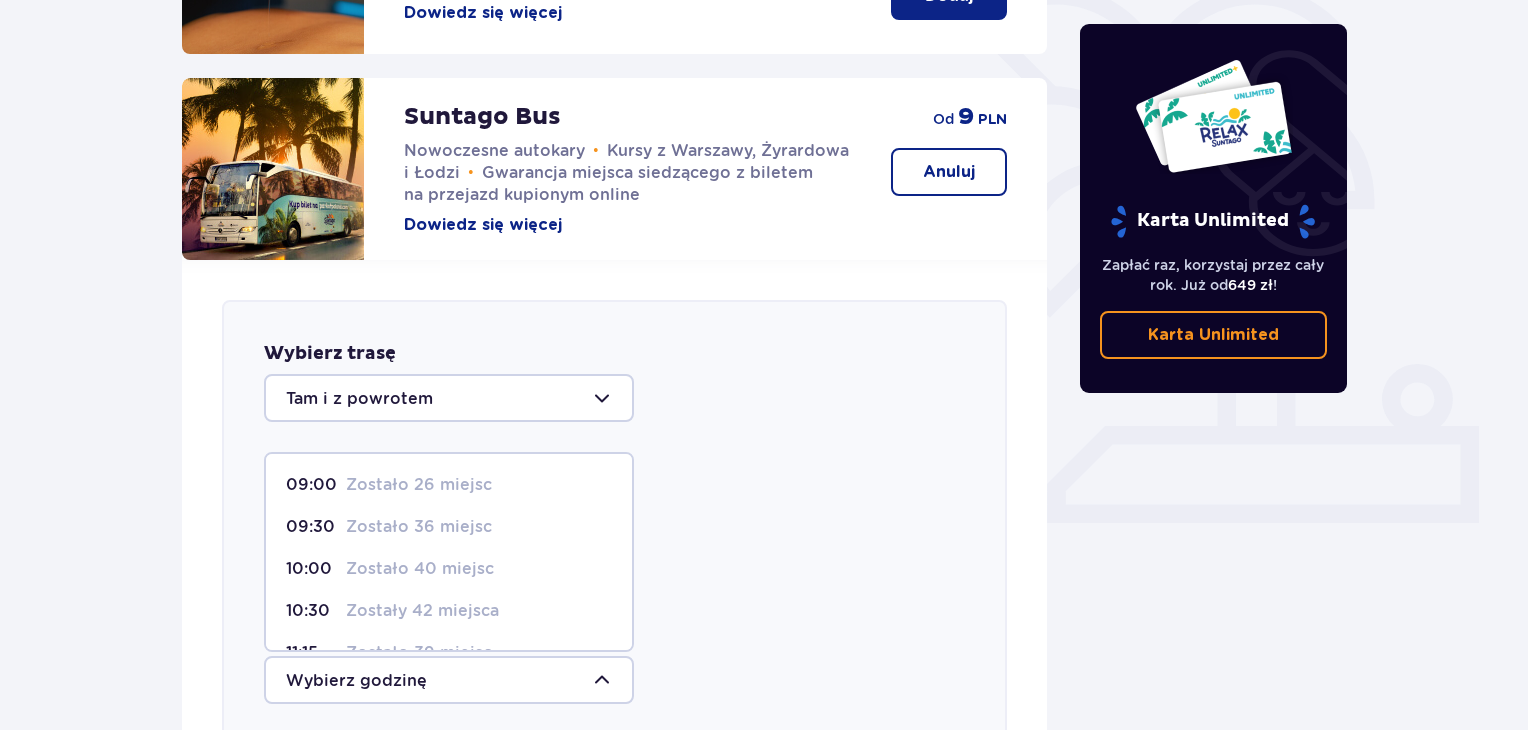scroll, scrollTop: 586, scrollLeft: 0, axis: vertical 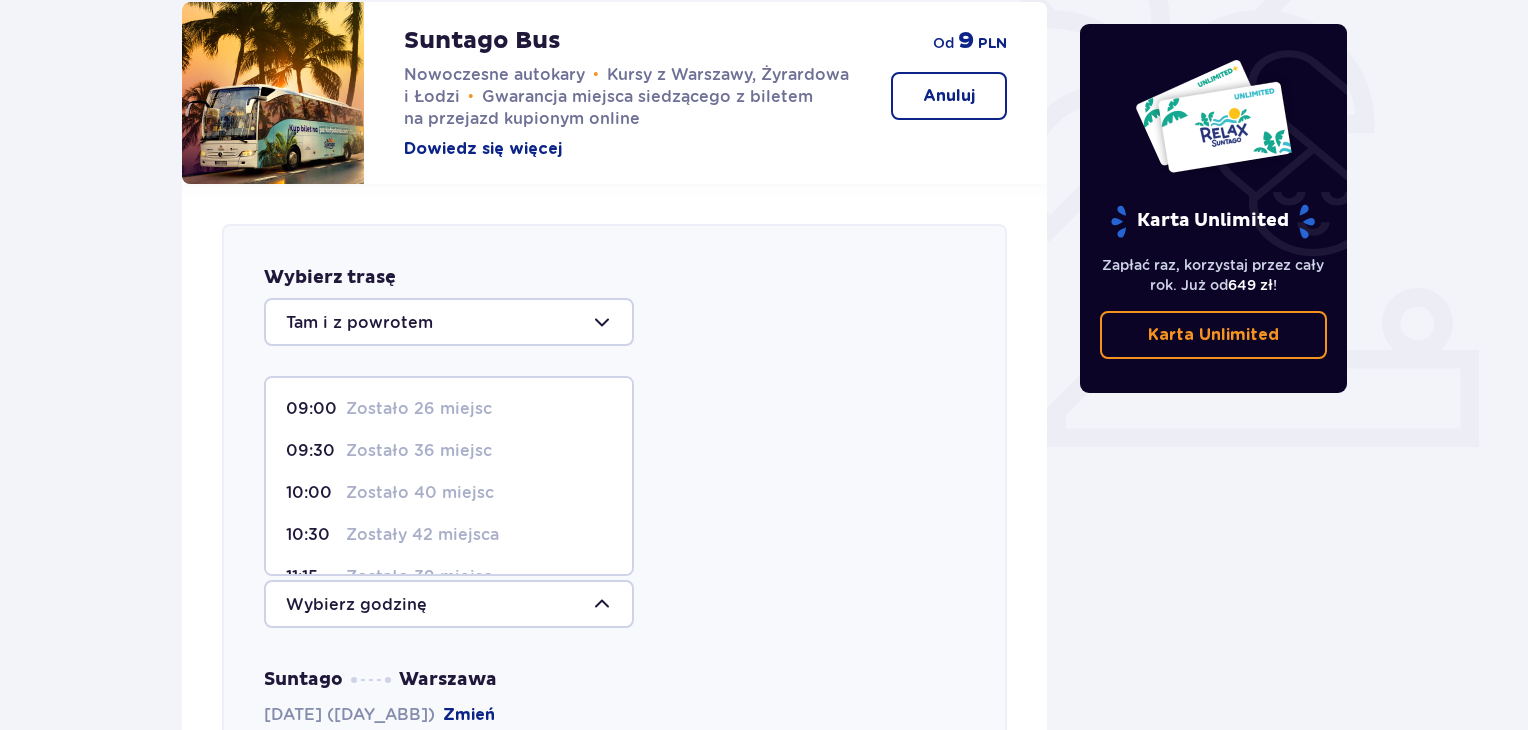 click on "Zostało 26 miejsc" at bounding box center (419, 409) 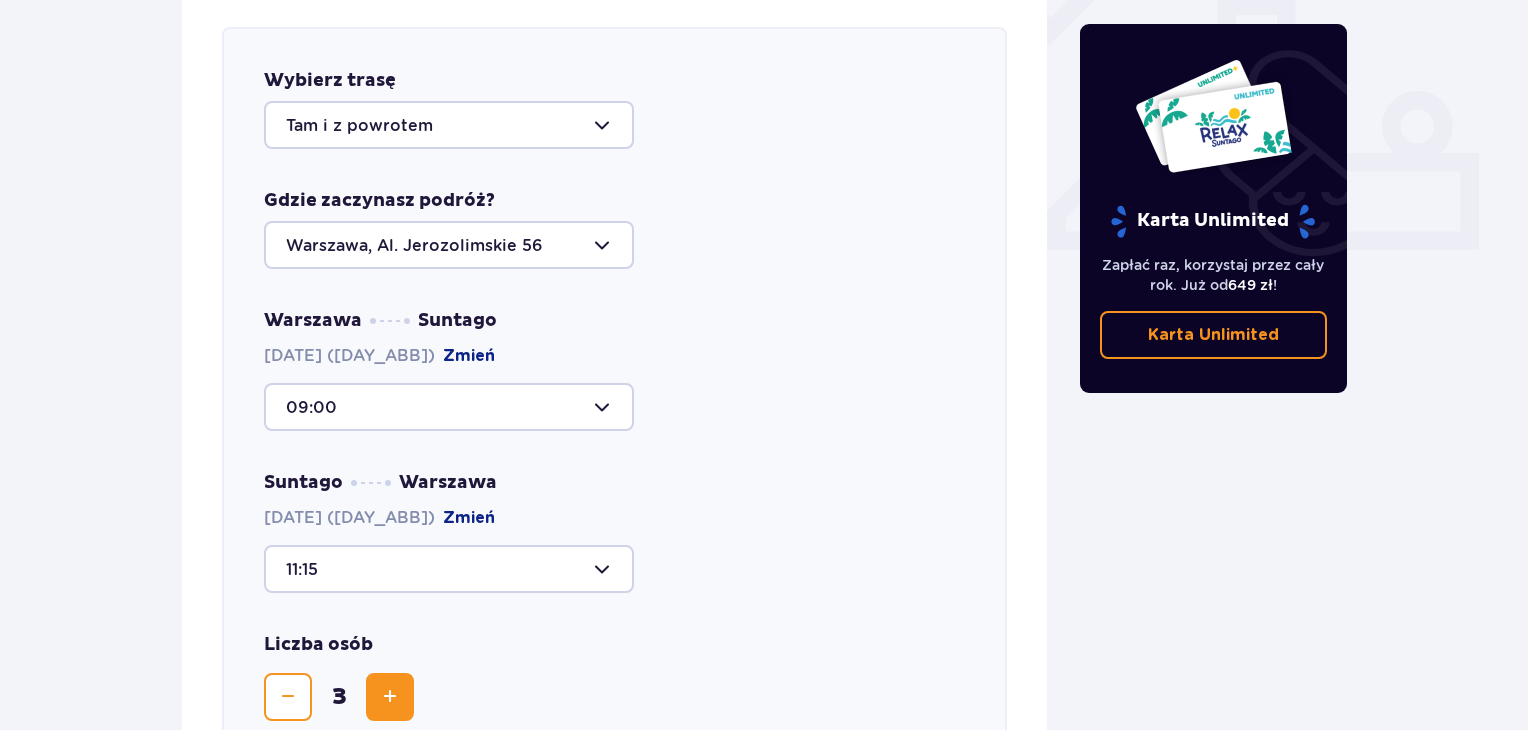 scroll, scrollTop: 886, scrollLeft: 0, axis: vertical 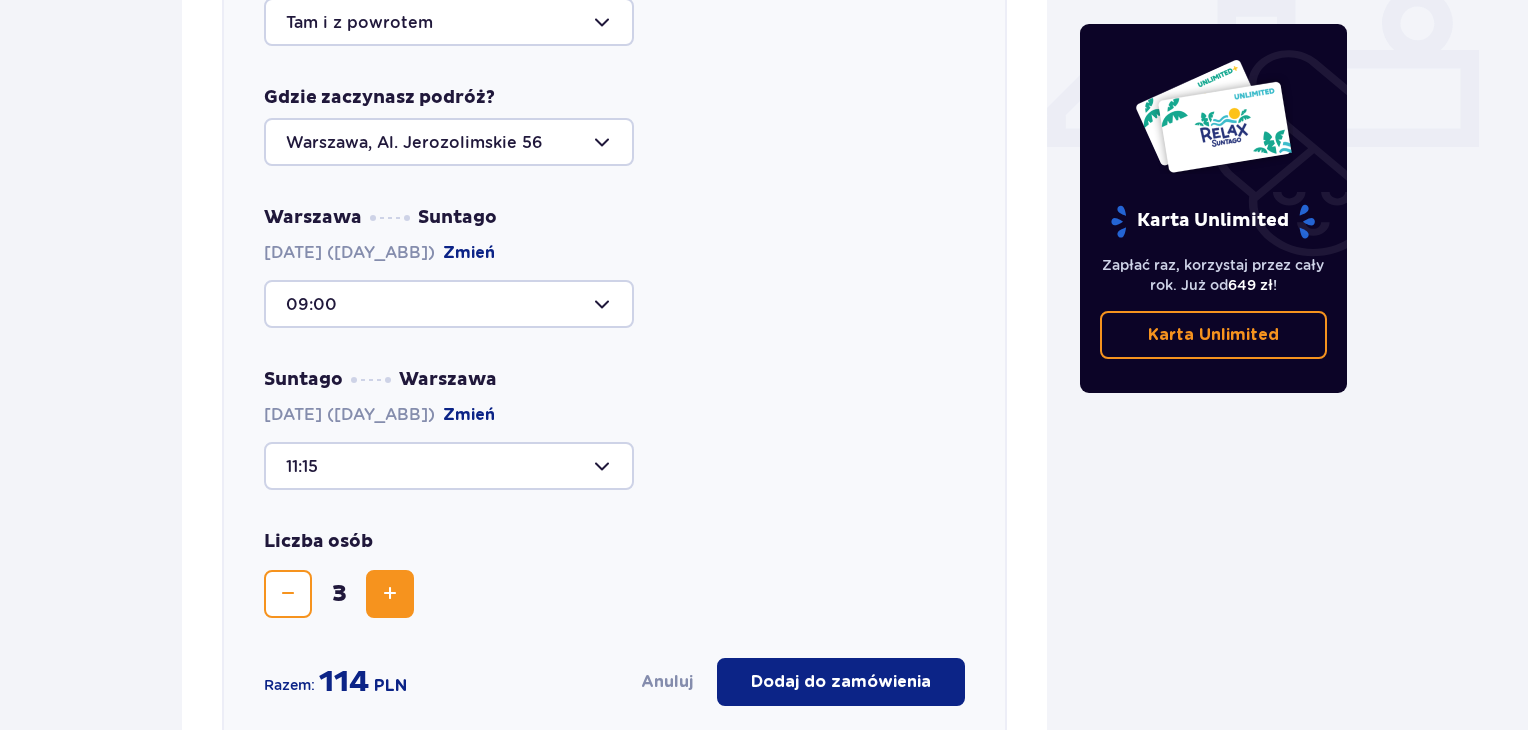 click at bounding box center (449, 466) 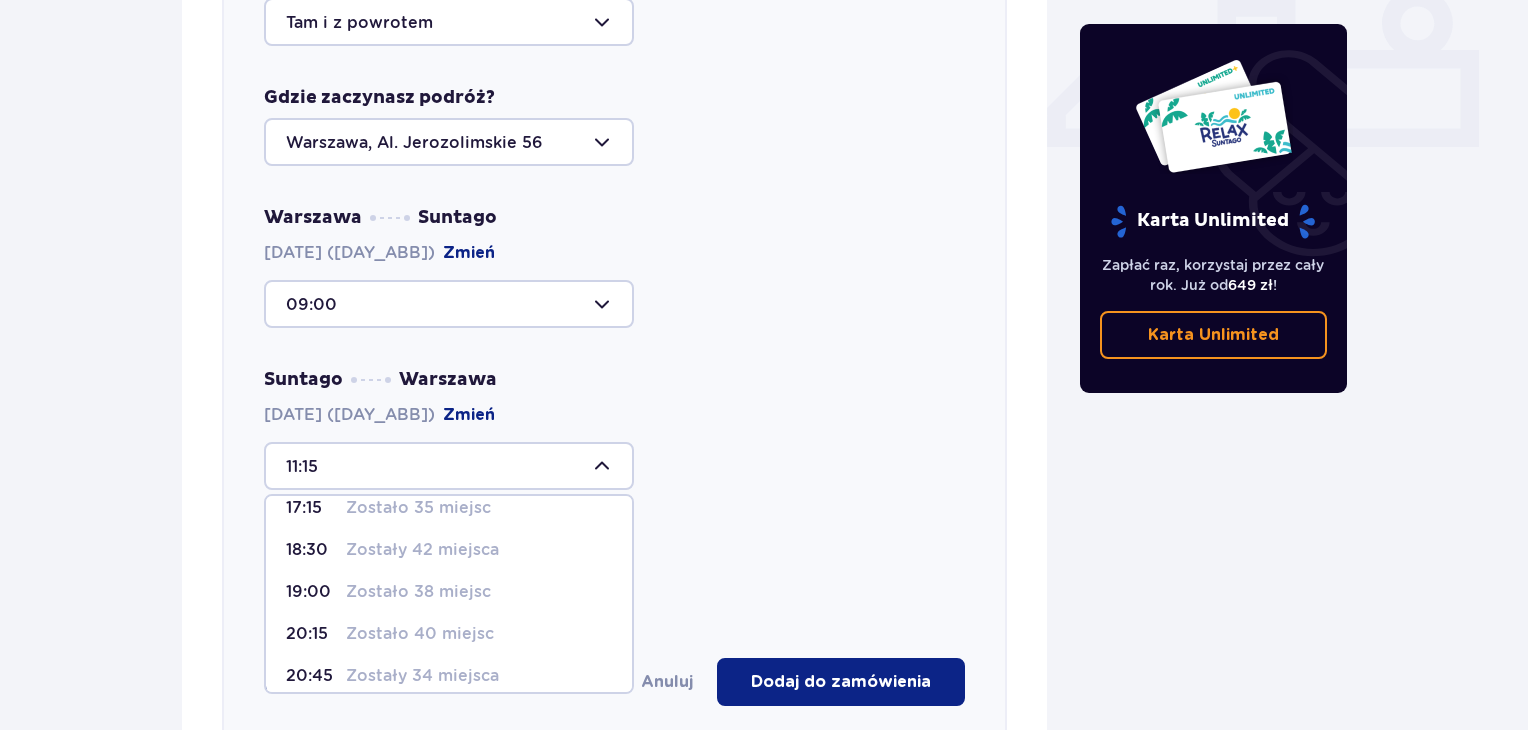 scroll, scrollTop: 143, scrollLeft: 0, axis: vertical 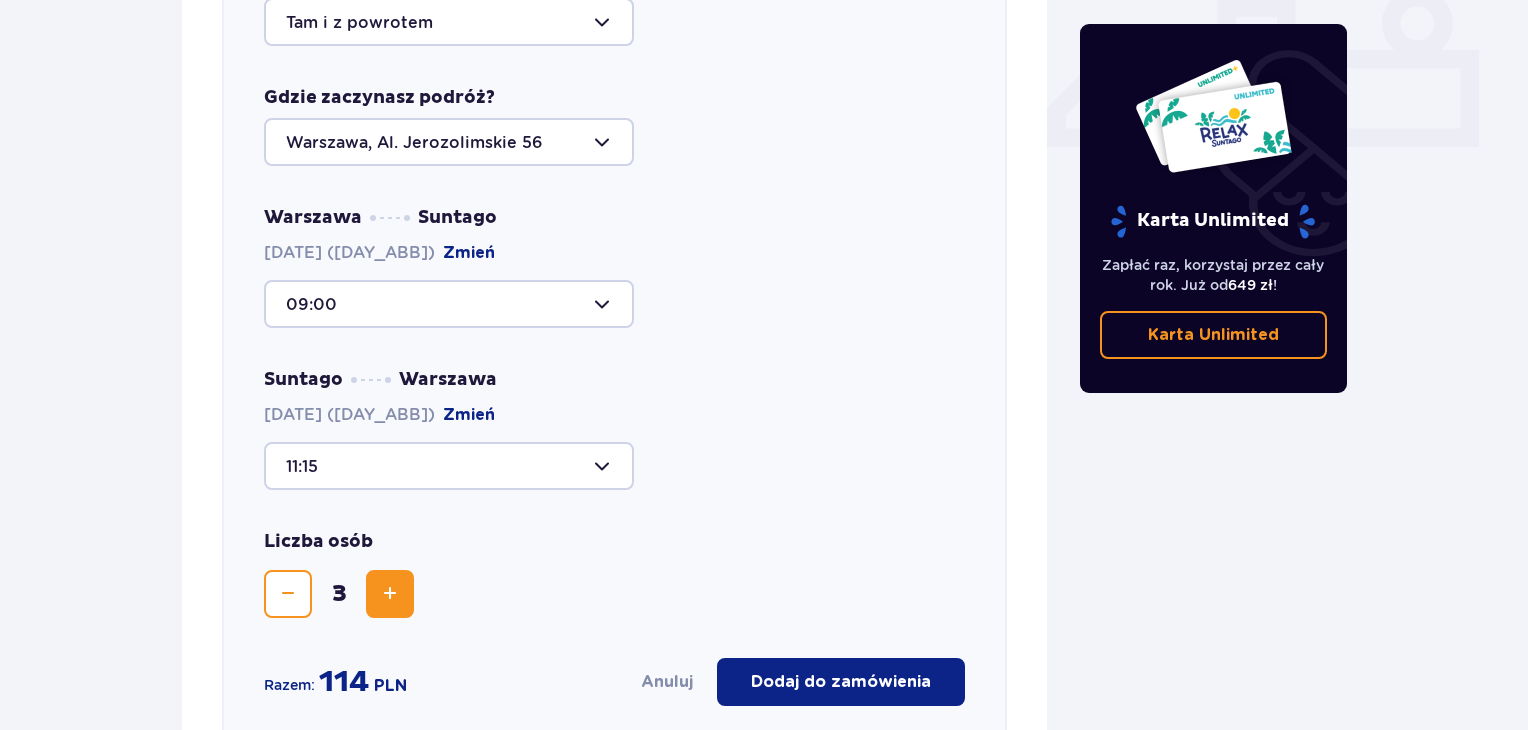 drag, startPoint x: 776, startPoint y: 497, endPoint x: 799, endPoint y: 425, distance: 75.58439 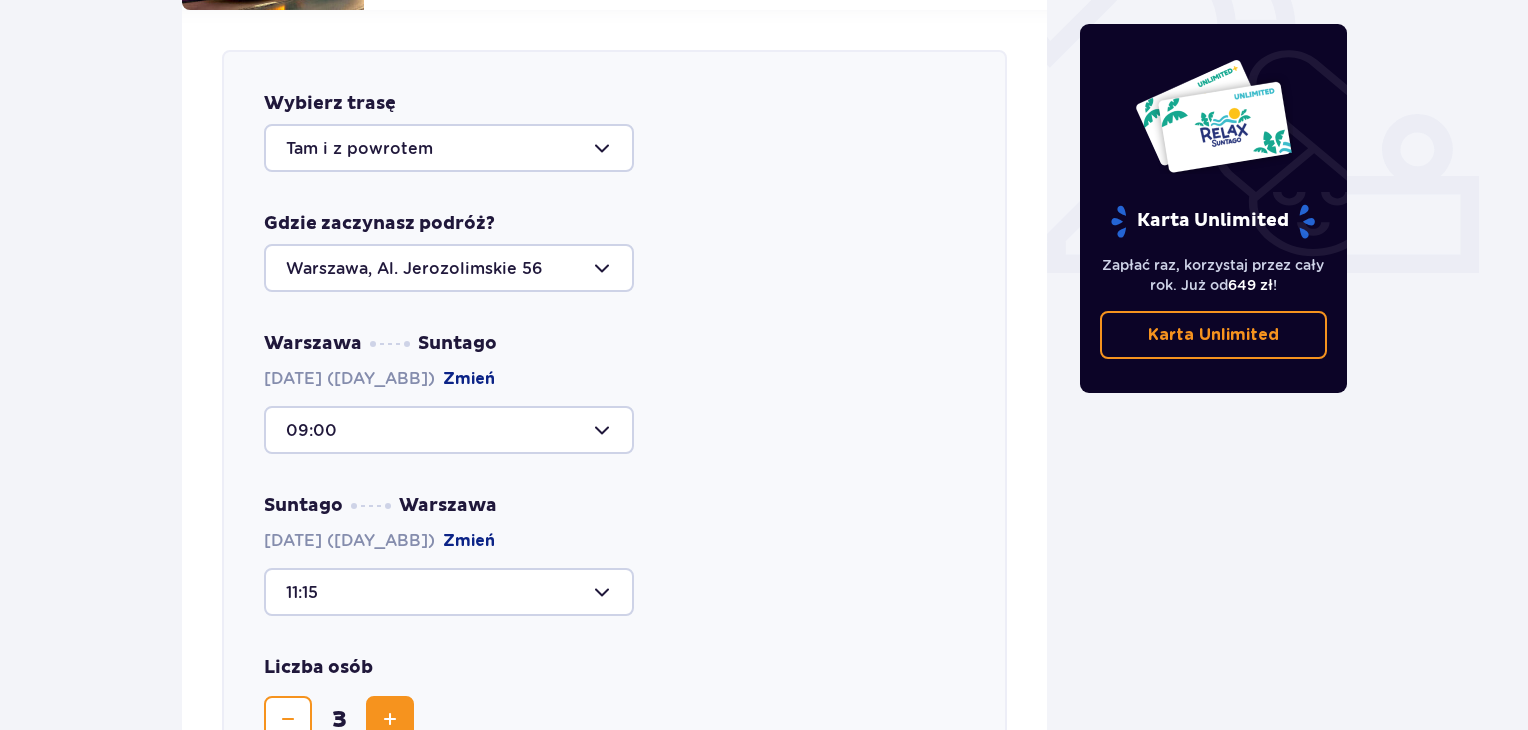 scroll, scrollTop: 1086, scrollLeft: 0, axis: vertical 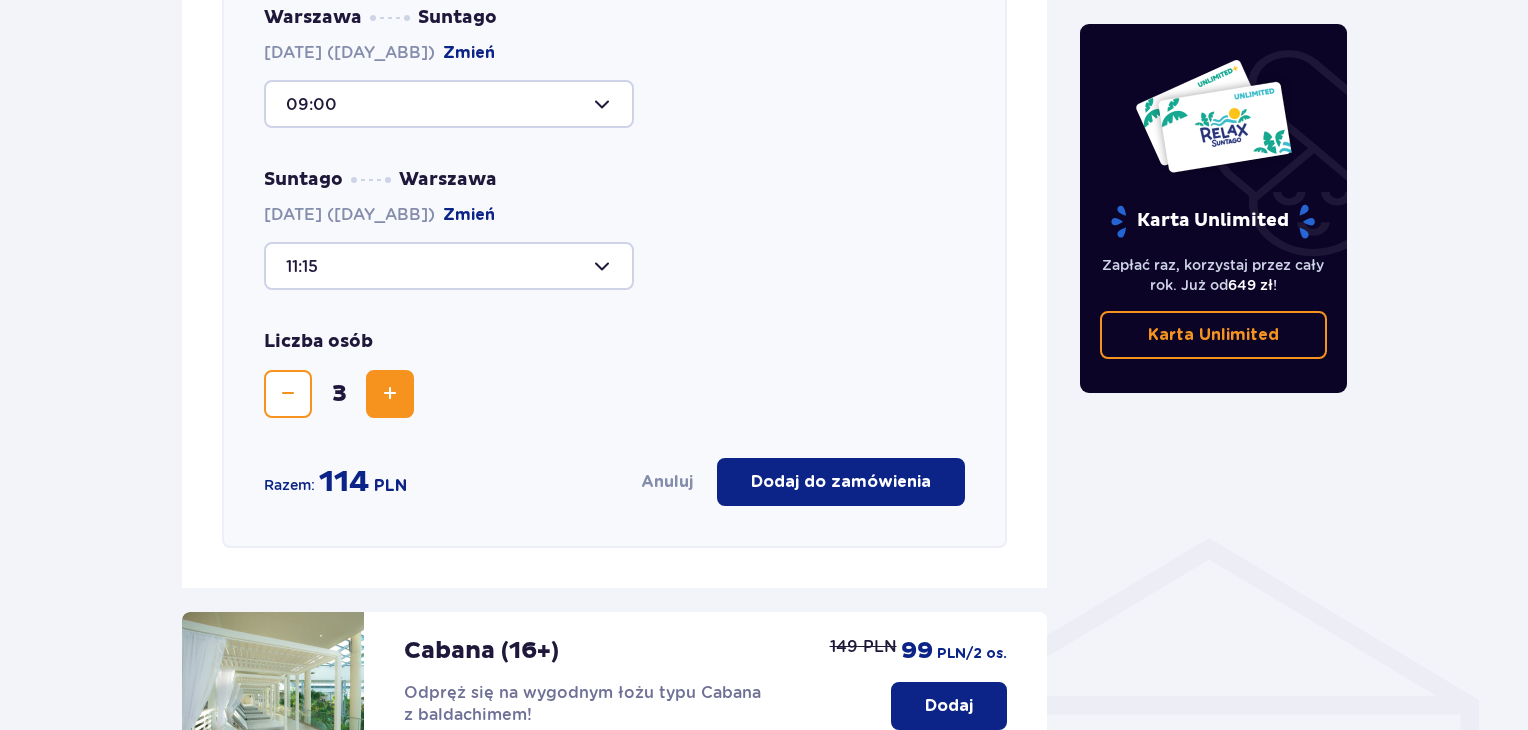 click at bounding box center [449, 266] 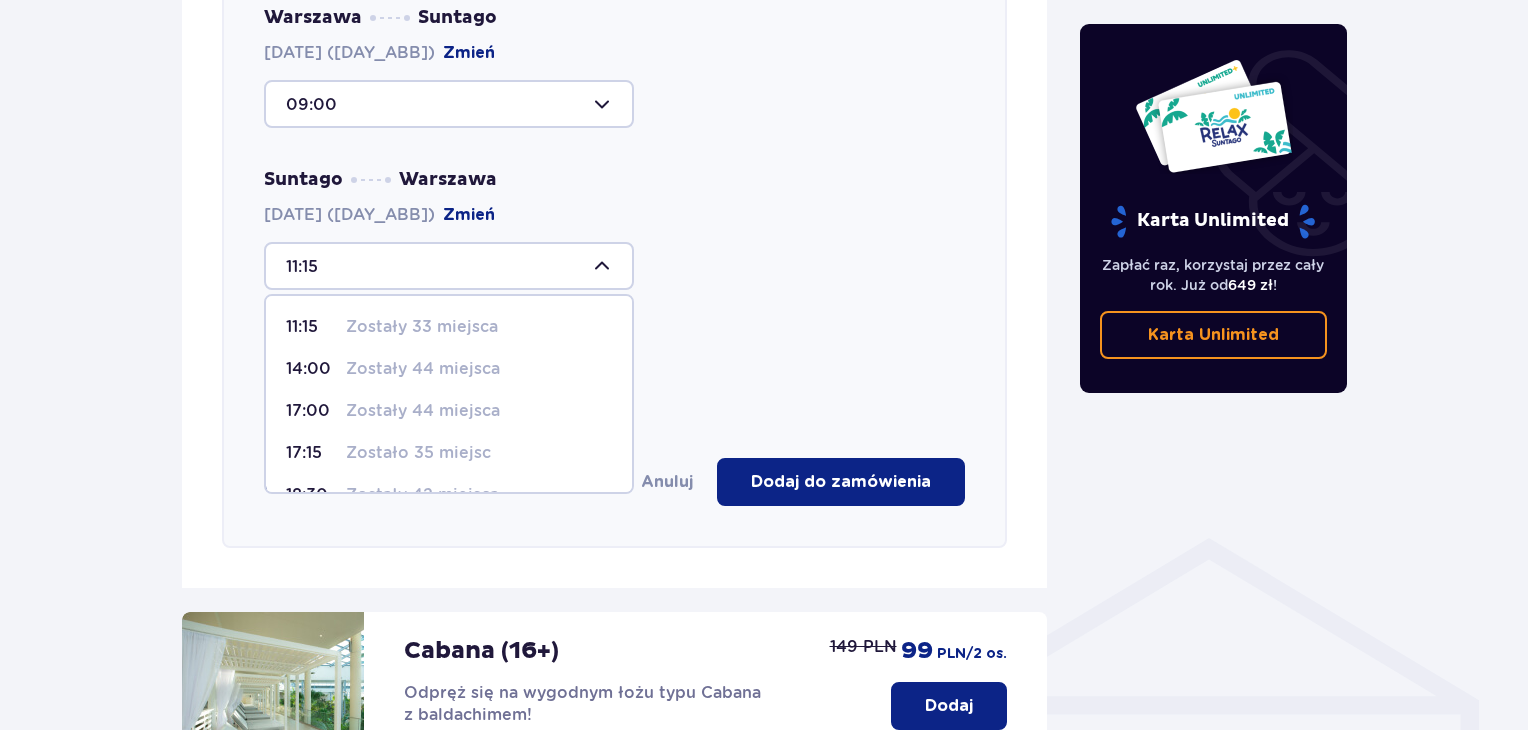 click on "Zostało 35 miejsc" at bounding box center (418, 453) 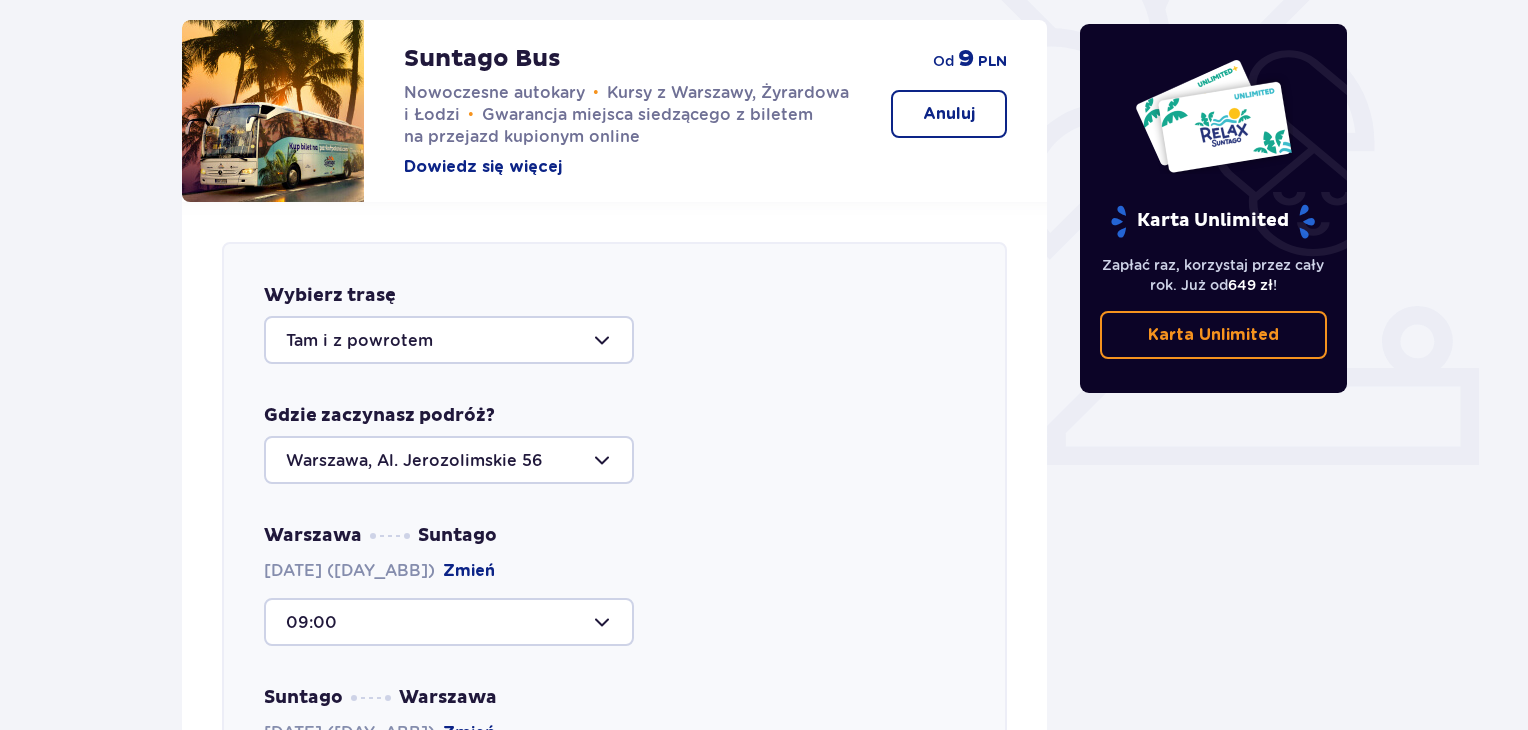 scroll, scrollTop: 300, scrollLeft: 0, axis: vertical 